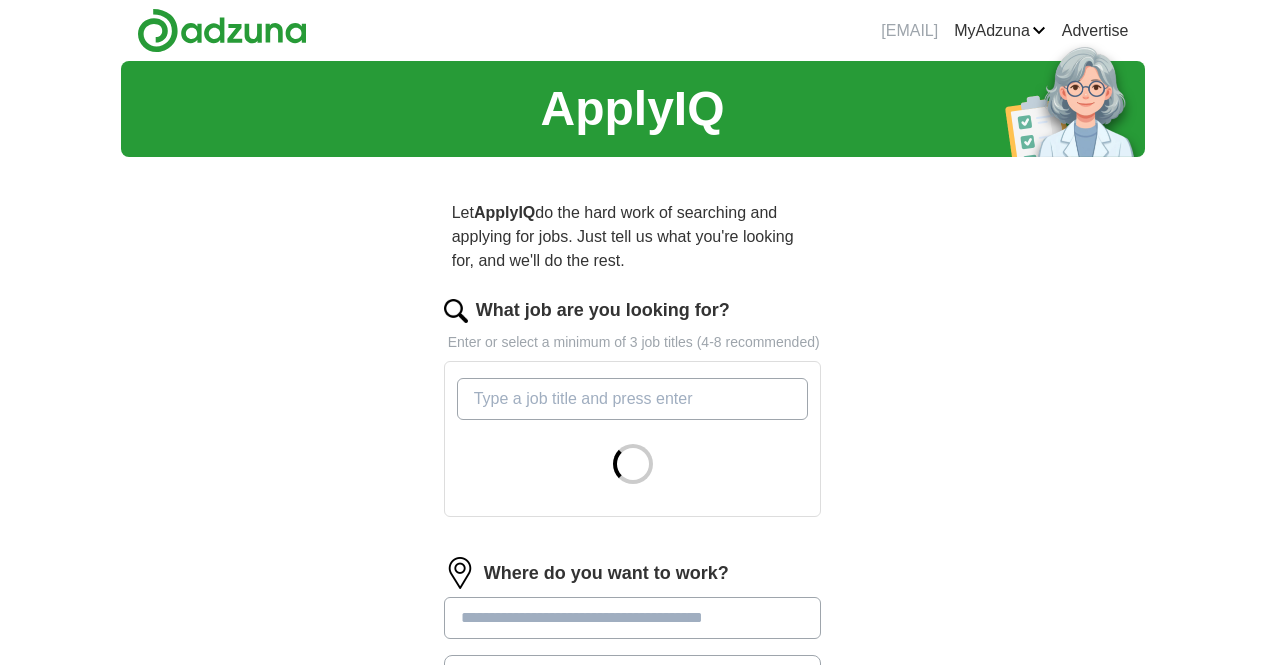scroll, scrollTop: 0, scrollLeft: 0, axis: both 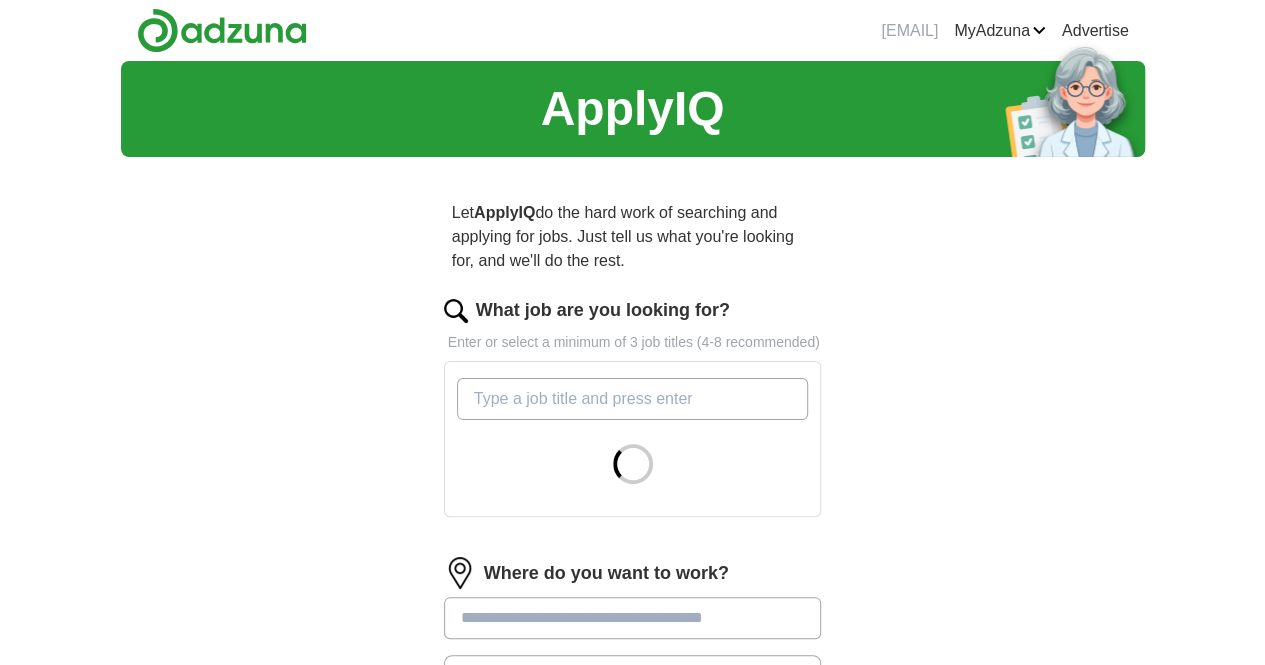 click on "What job are you looking for?" at bounding box center (633, 399) 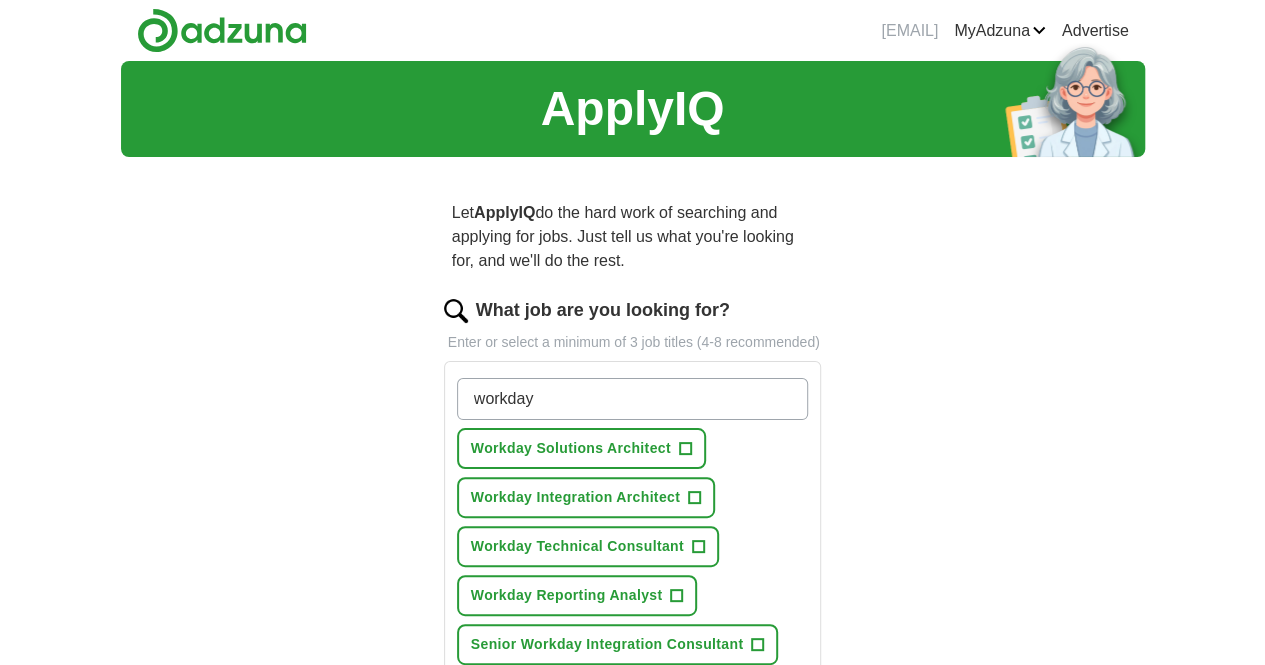 type on "workday" 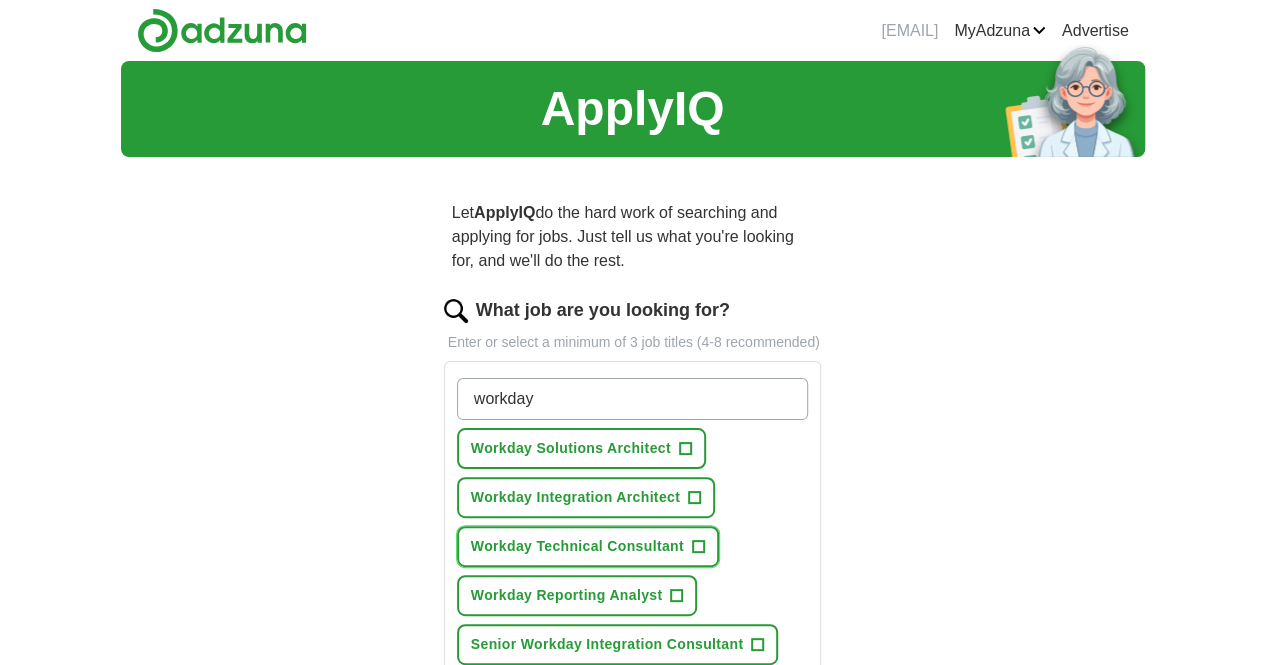 click on "Workday Technical Consultant +" at bounding box center [588, 546] 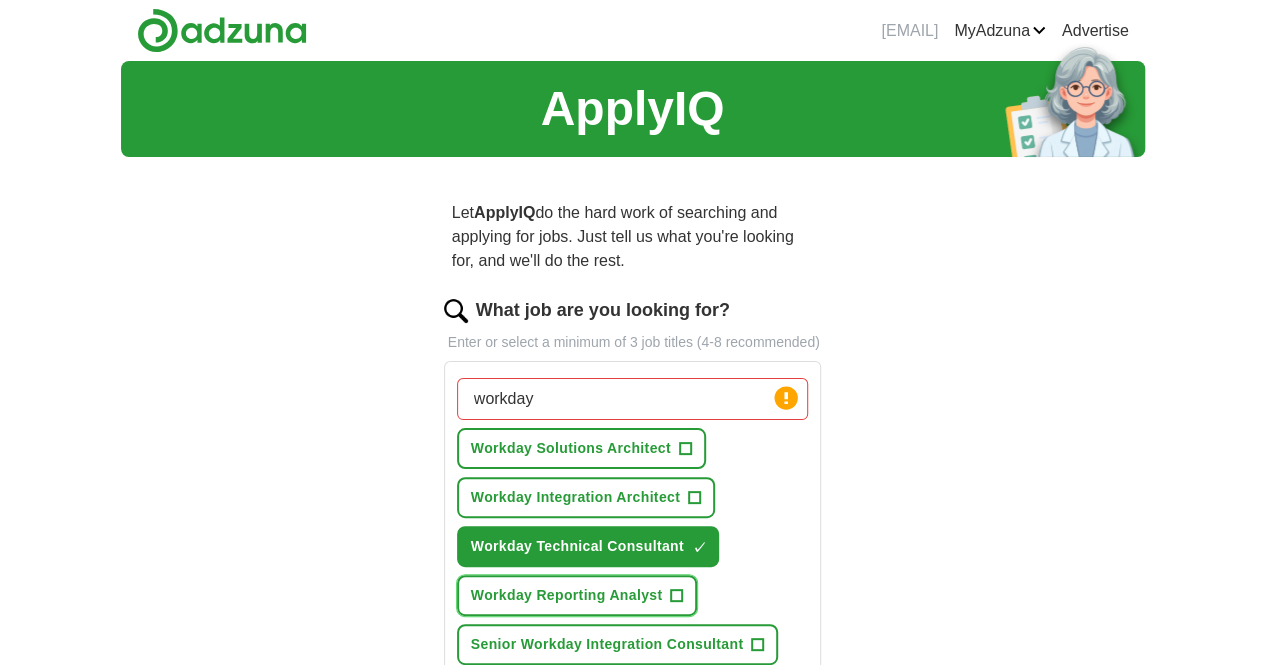 click on "+" at bounding box center (677, 596) 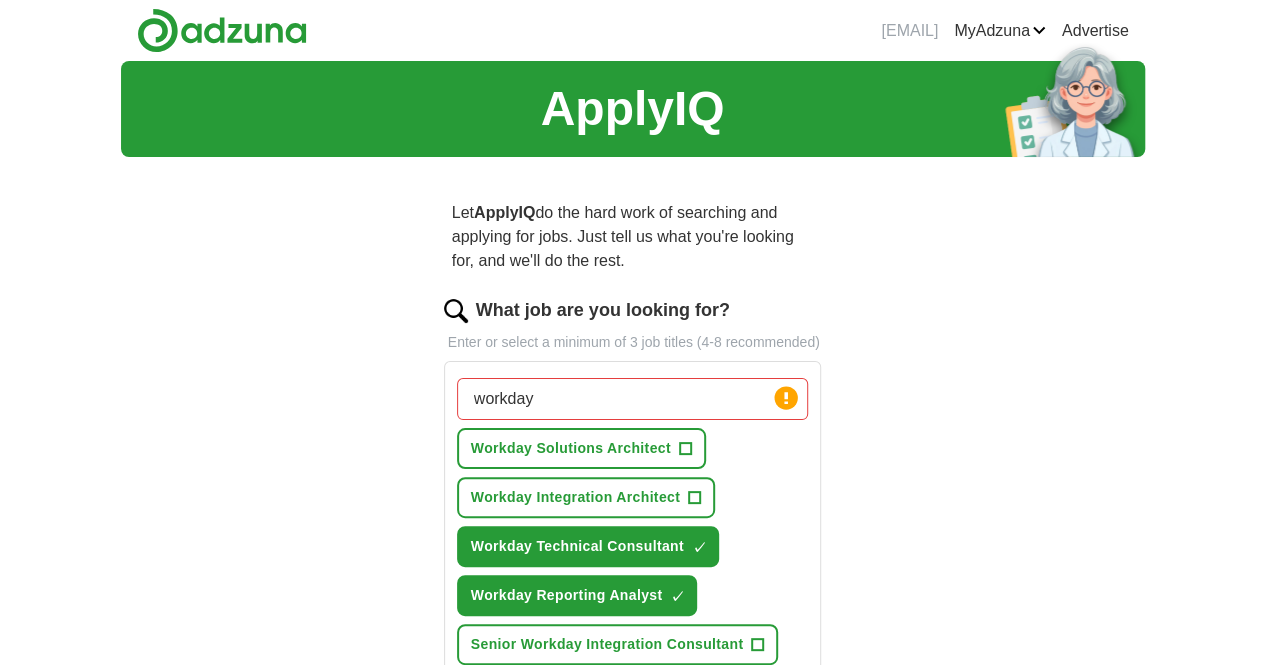 click on "Workday Solutions Architect + Workday Integration Architect + Workday Technical Consultant ✓ × Workday Reporting Analyst ✓ × Senior Workday Integration Consultant + Workday API Integration Specialist + Workday Data Migration Specialist + Workday ETL Developer + Workday HCM Consultant + Lead Software Developer + Workday Integration Developer +" at bounding box center [633, 668] 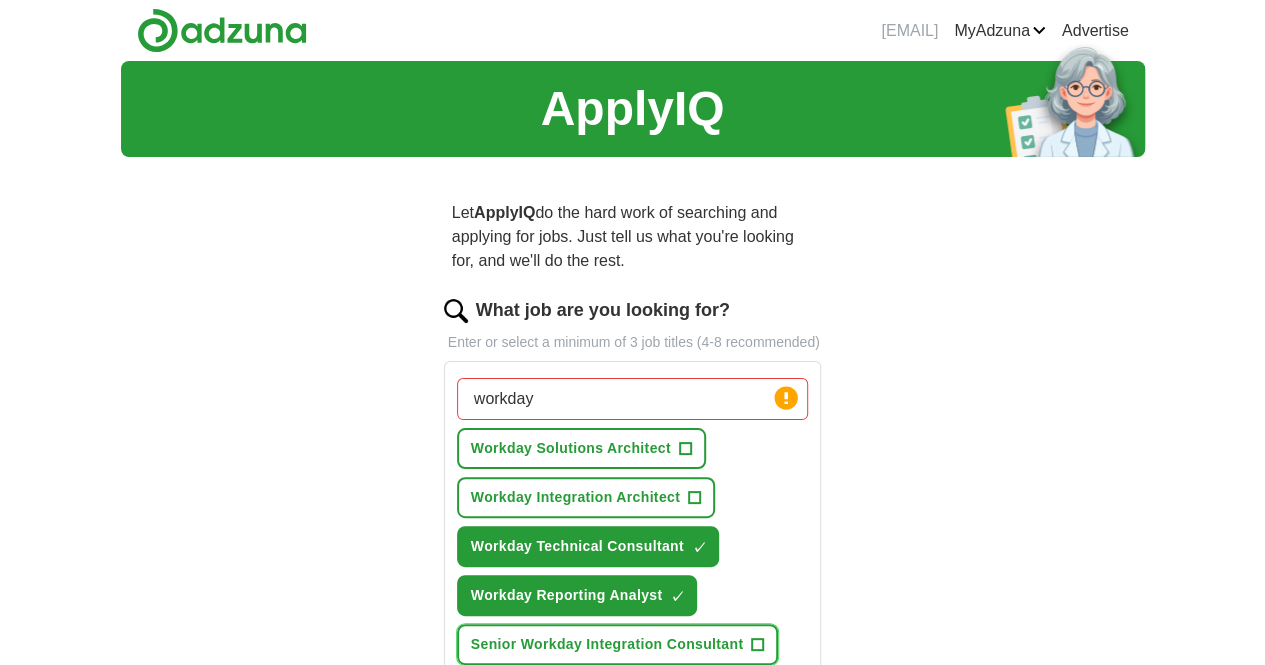 click on "Senior Workday Integration Consultant +" at bounding box center [618, 644] 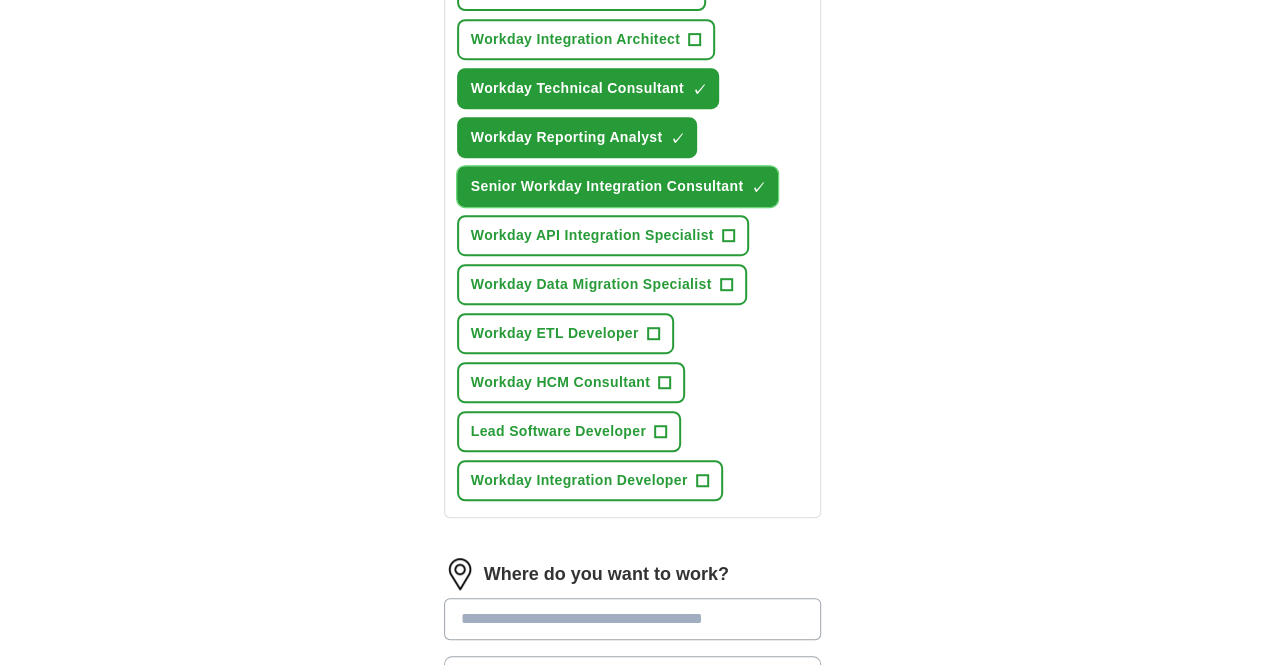 scroll, scrollTop: 500, scrollLeft: 0, axis: vertical 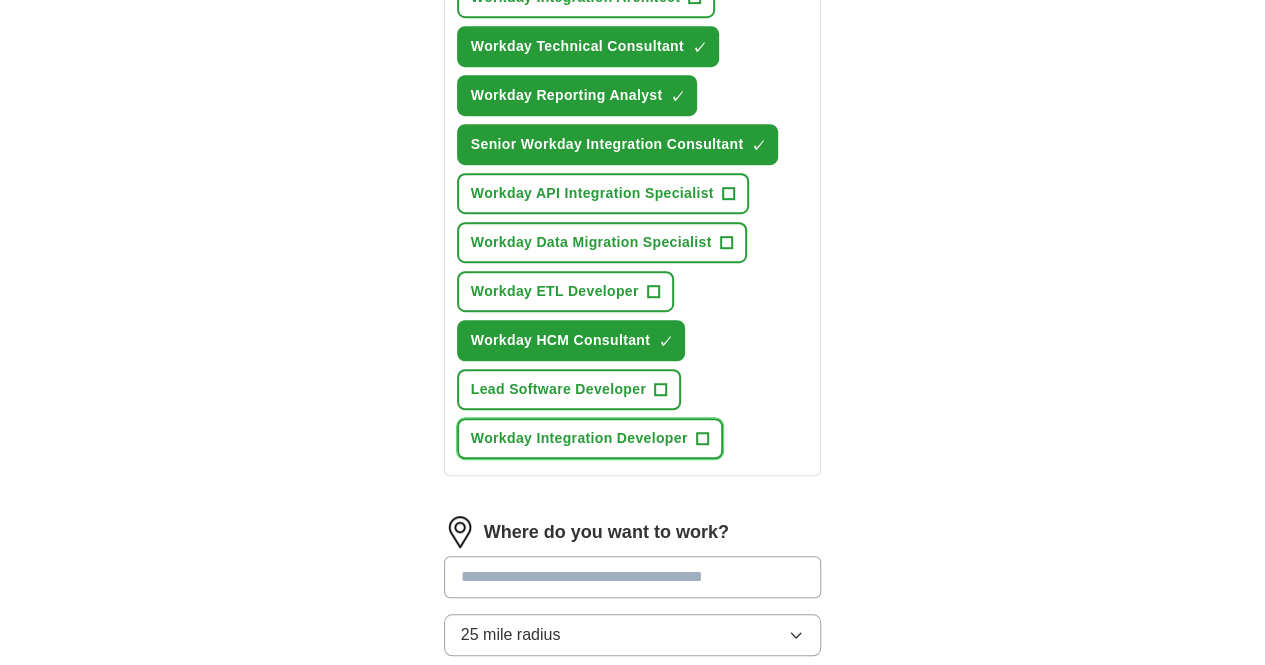 click on "Workday Integration Developer" at bounding box center [579, 438] 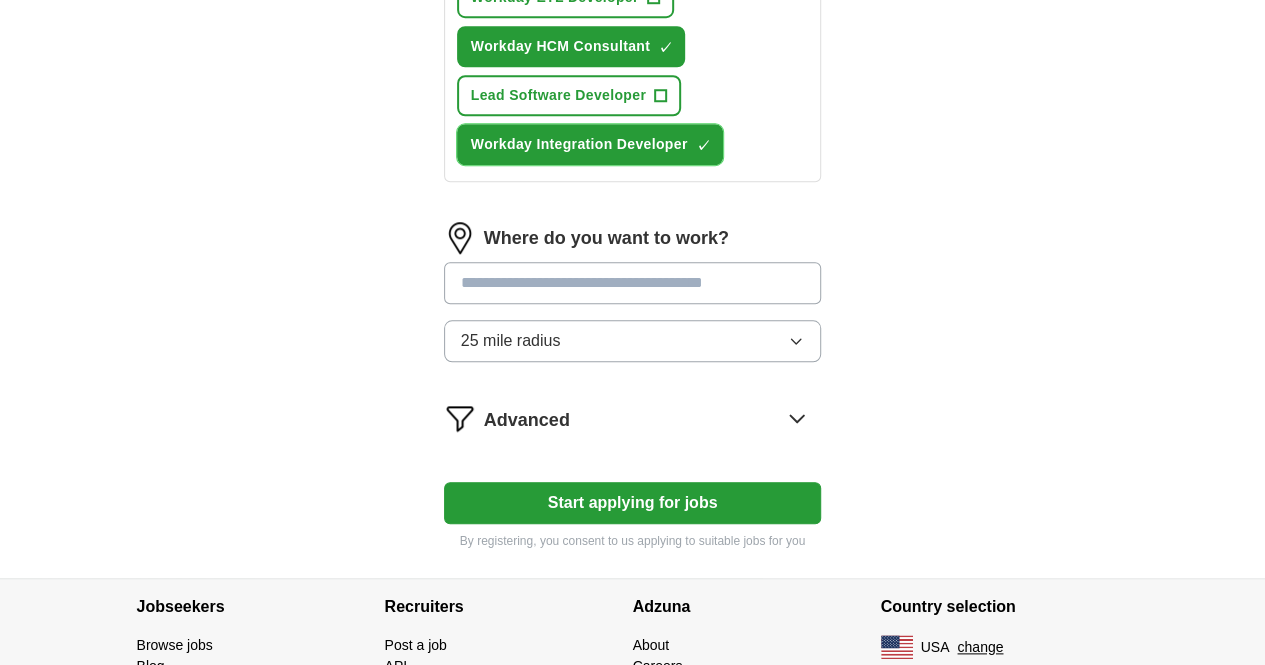 scroll, scrollTop: 800, scrollLeft: 0, axis: vertical 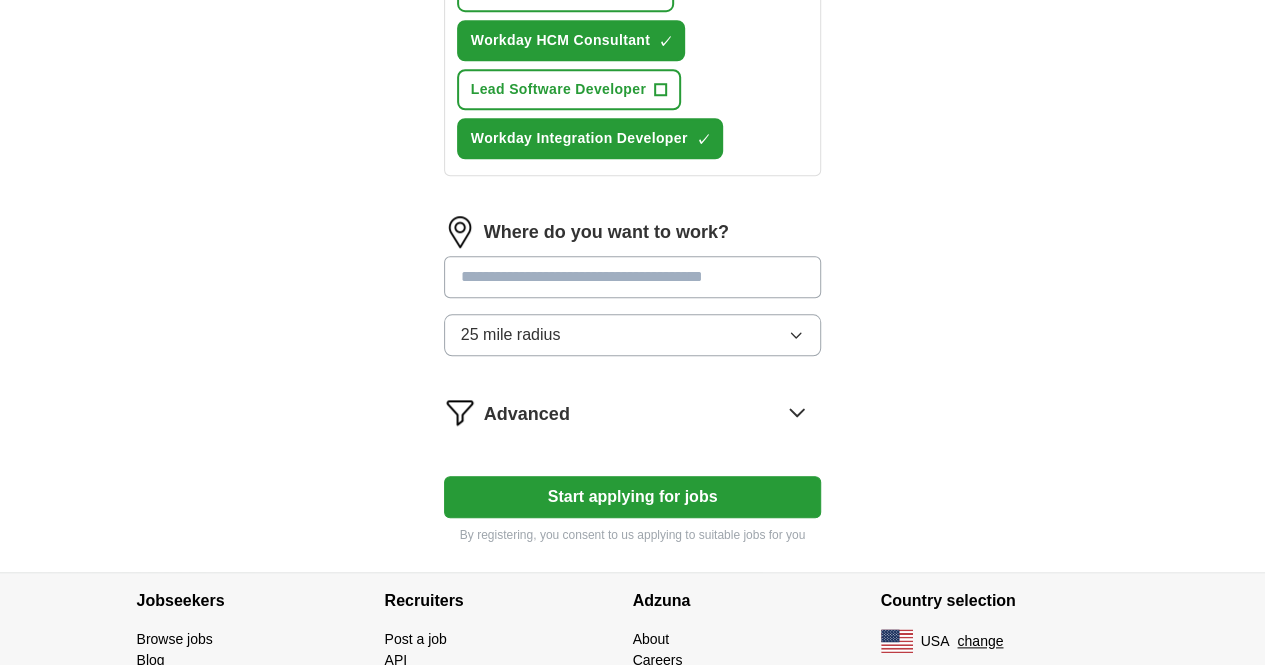 click at bounding box center (633, 277) 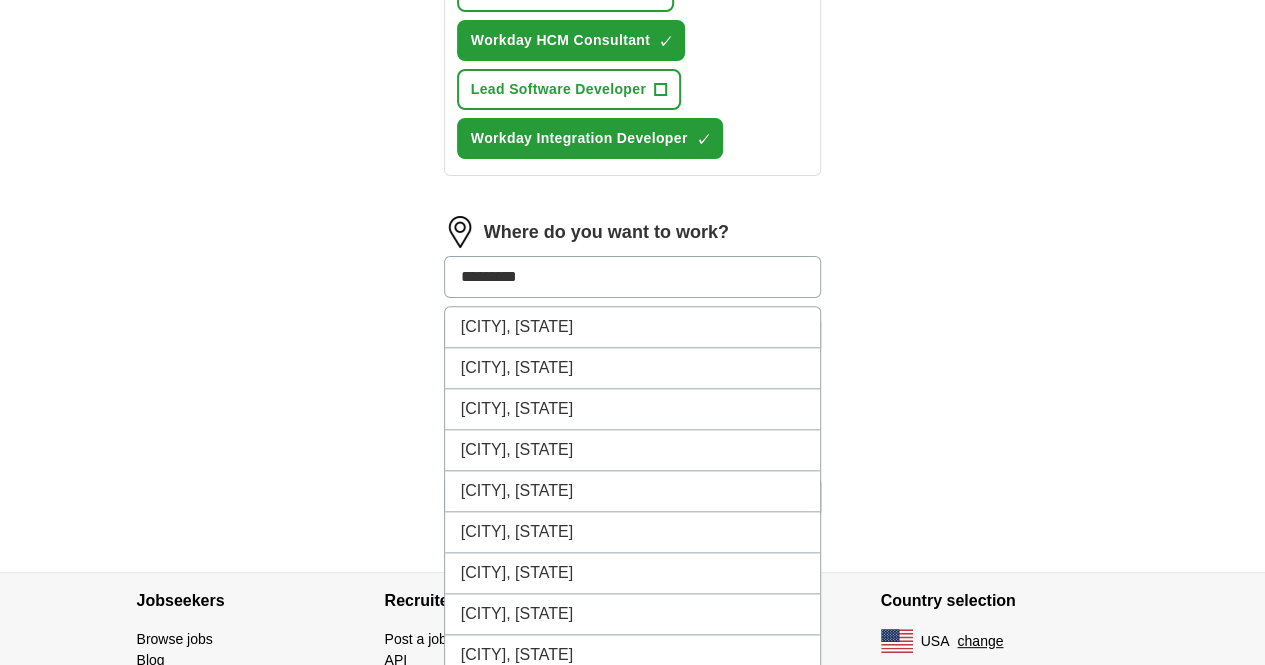 type on "********" 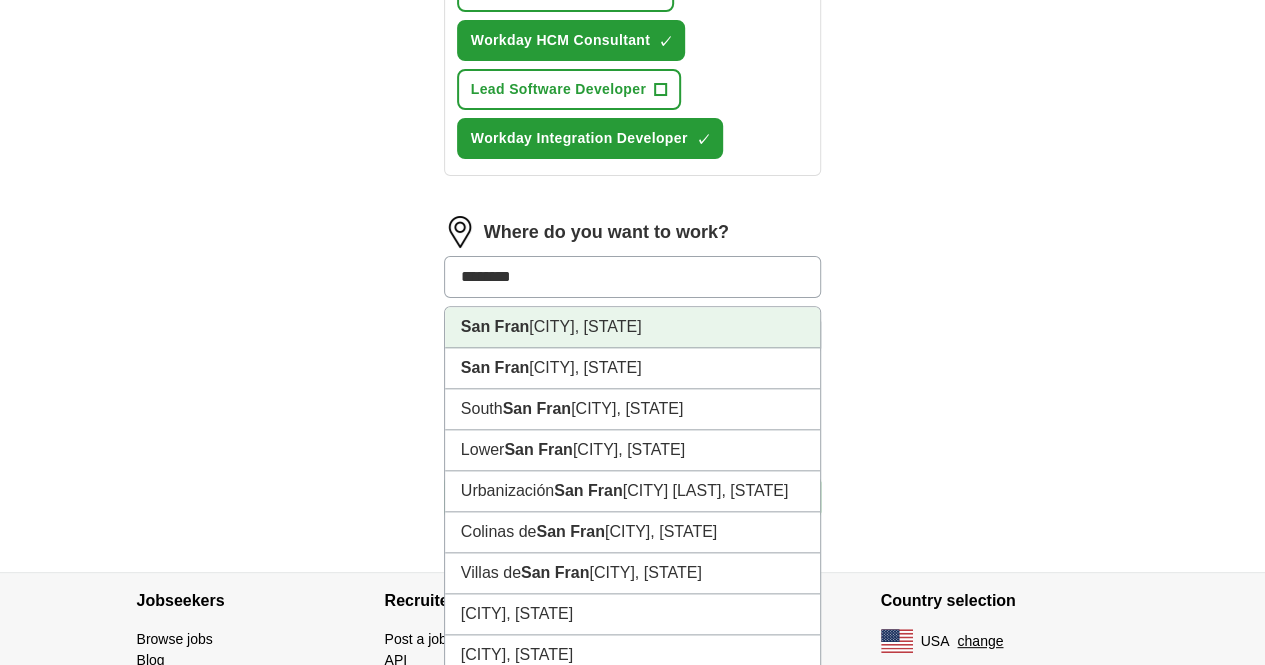 click on "[CITY], [STATE]" at bounding box center [633, 327] 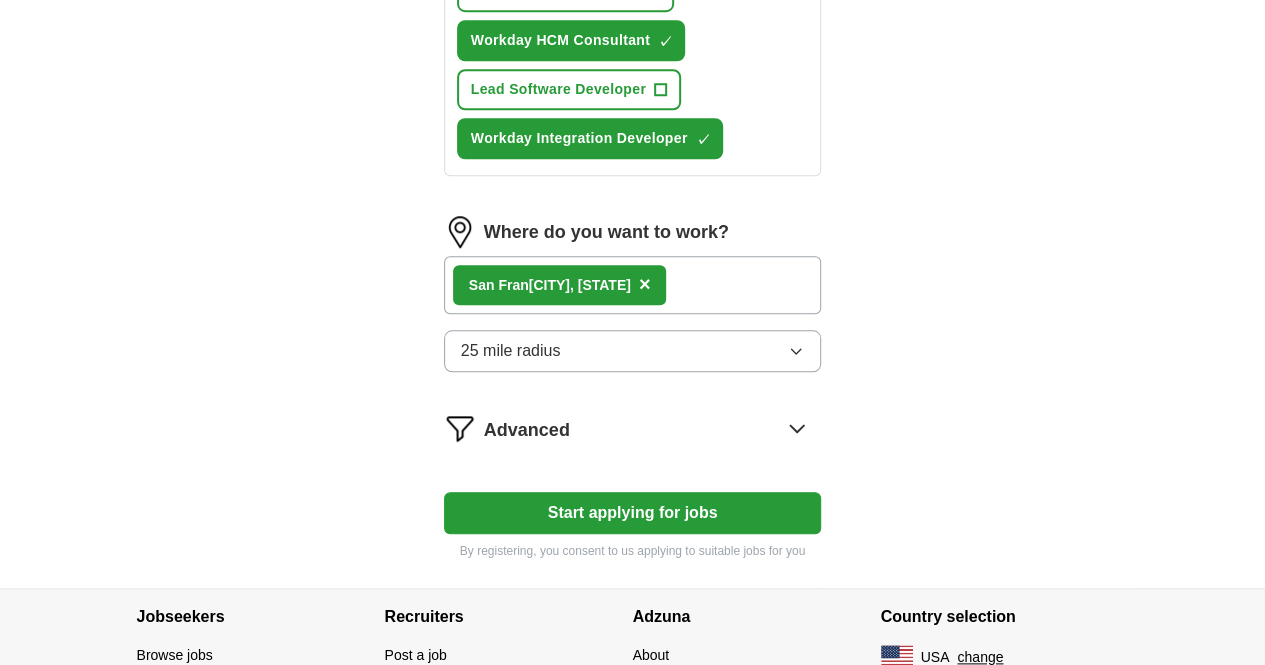 click on "[CITY], [STATE] ×" at bounding box center (633, 285) 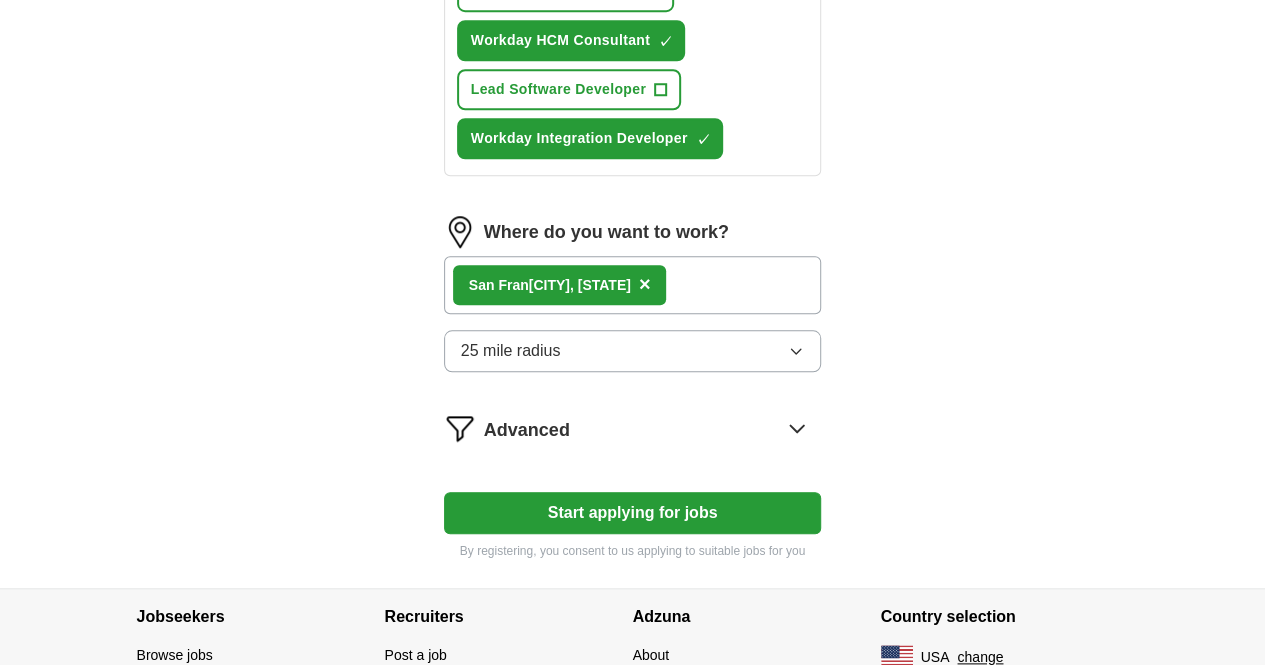 click on "[CITY], [STATE] ×" at bounding box center [633, 285] 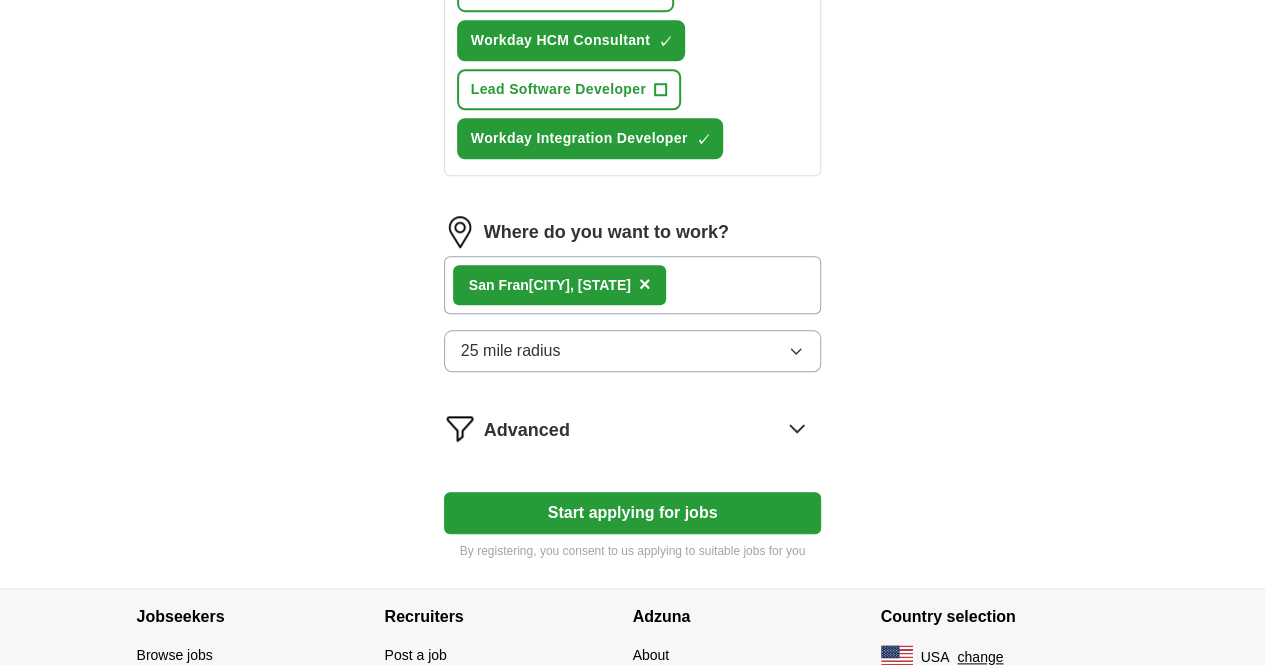 click on "[CITY], [STATE] ×" at bounding box center (633, 285) 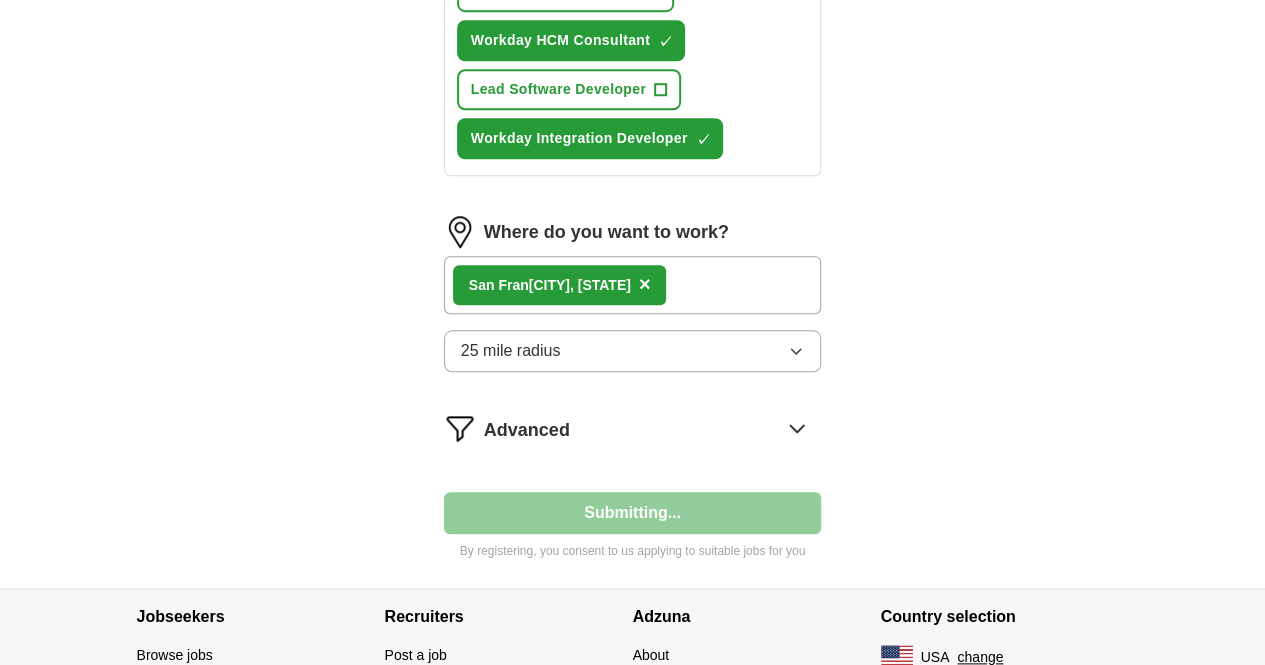 select on "**" 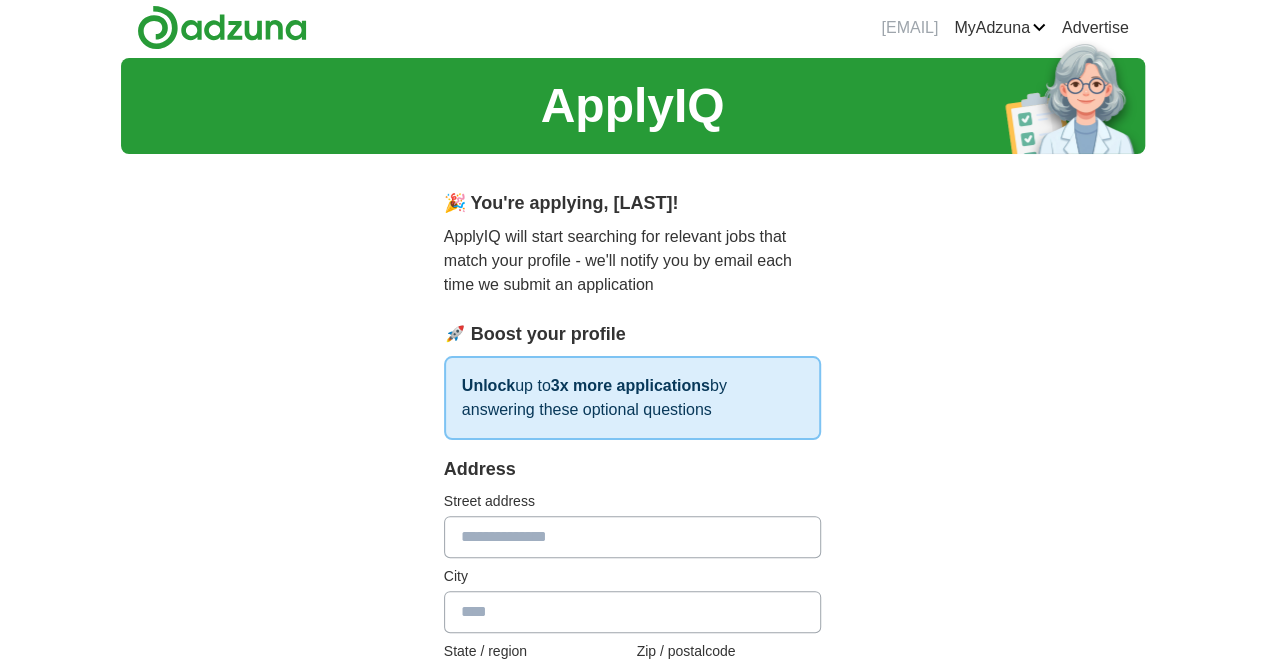 scroll, scrollTop: 0, scrollLeft: 0, axis: both 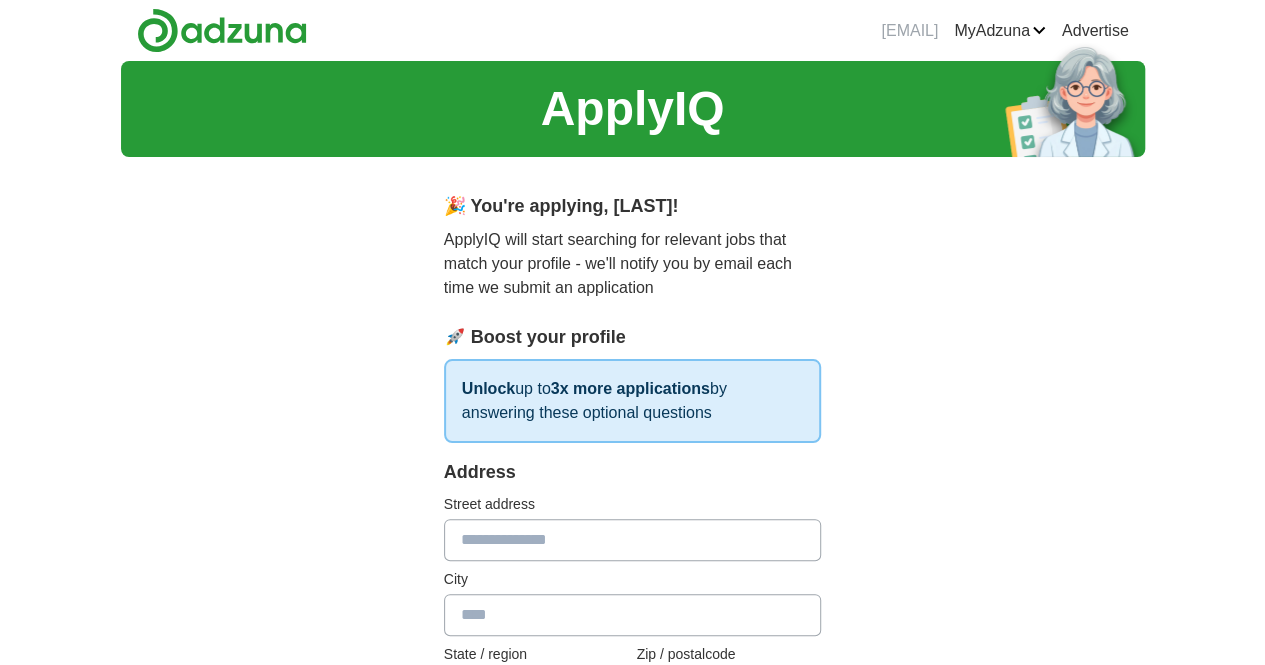 click at bounding box center (633, 540) 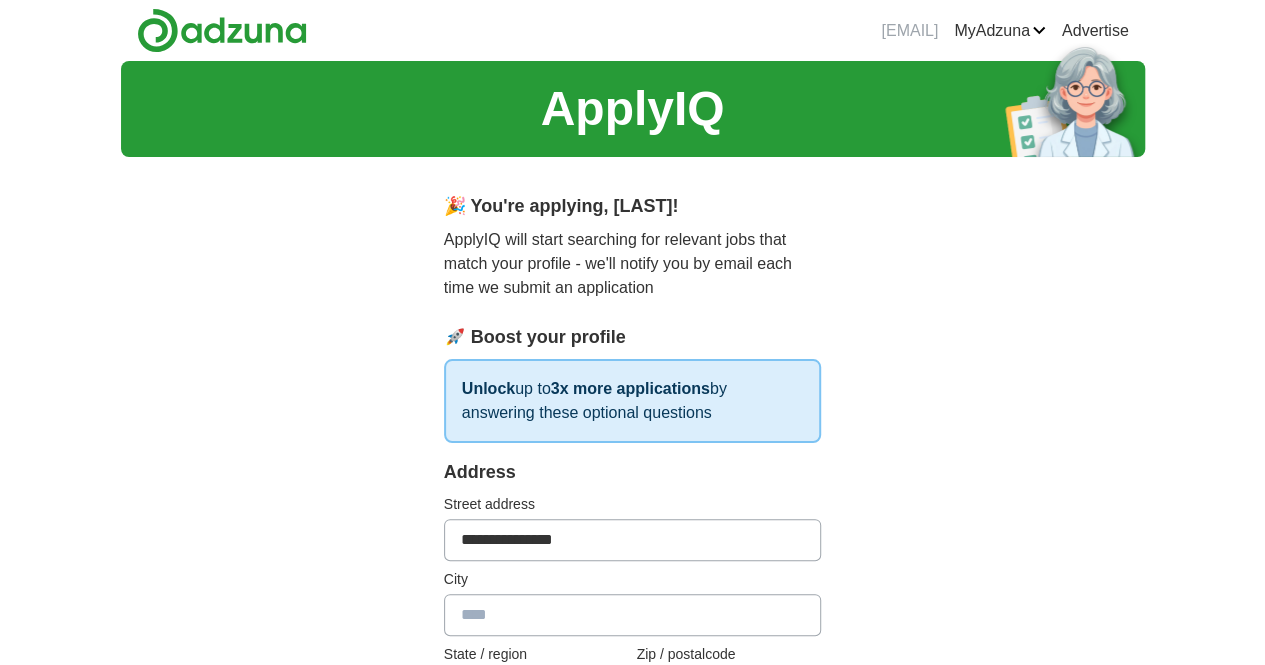 type on "******" 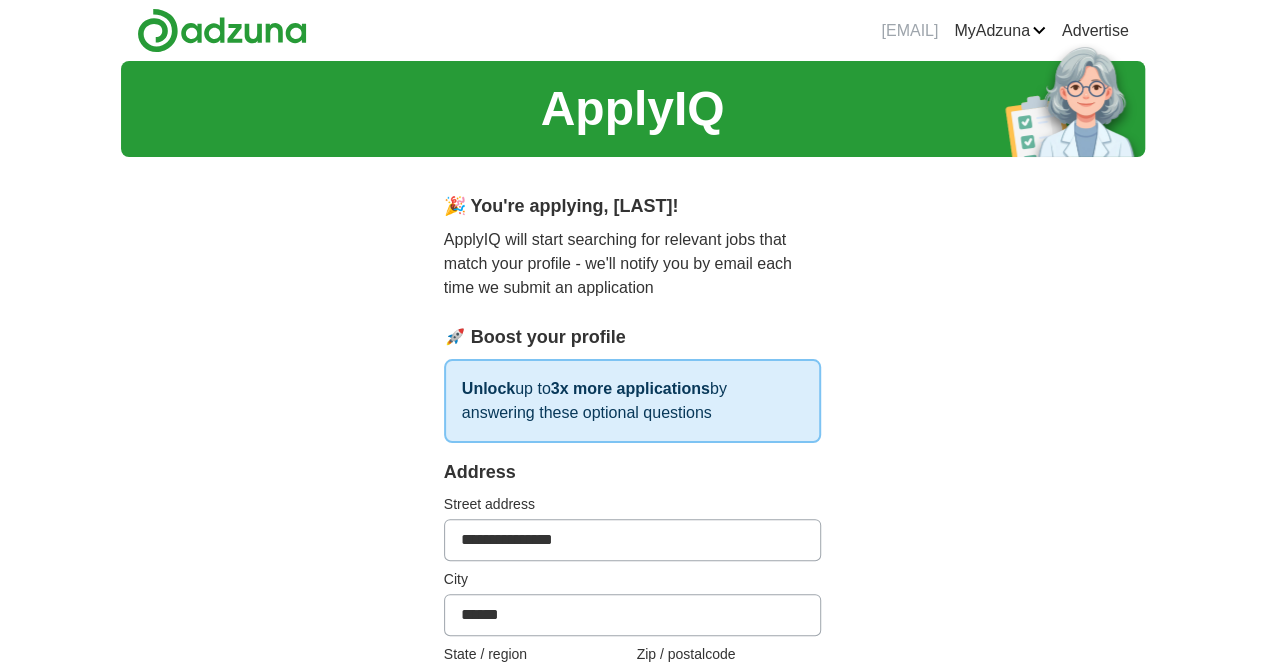type on "**" 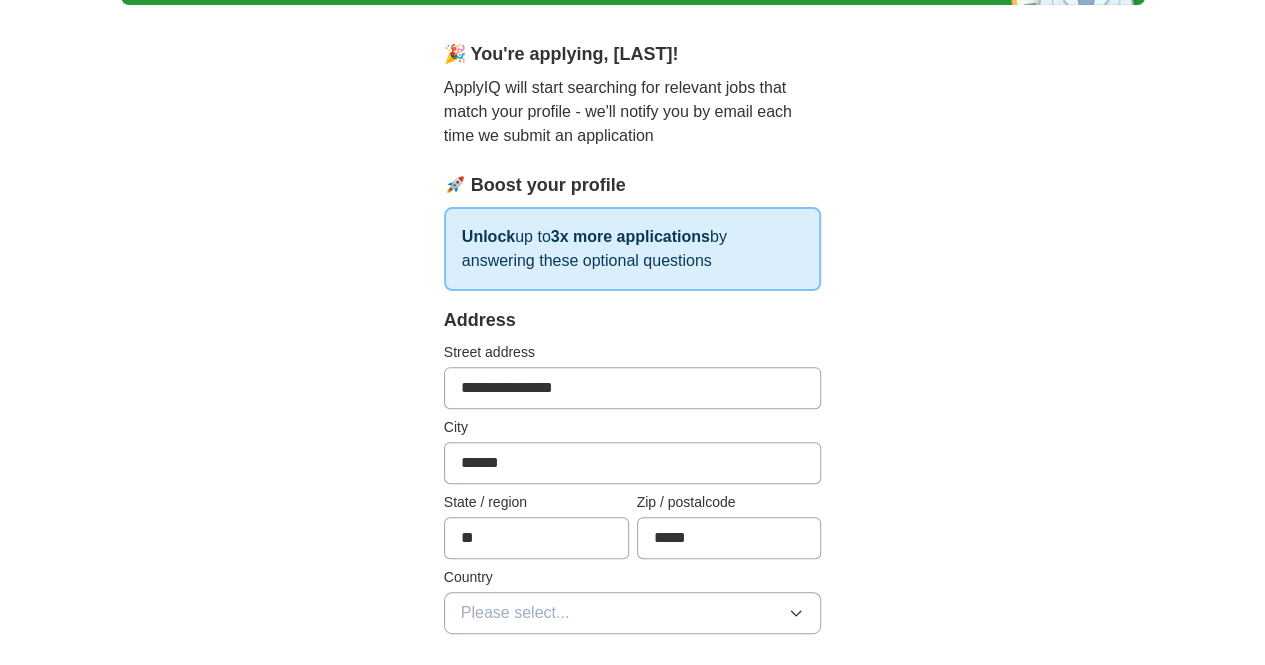 scroll, scrollTop: 400, scrollLeft: 0, axis: vertical 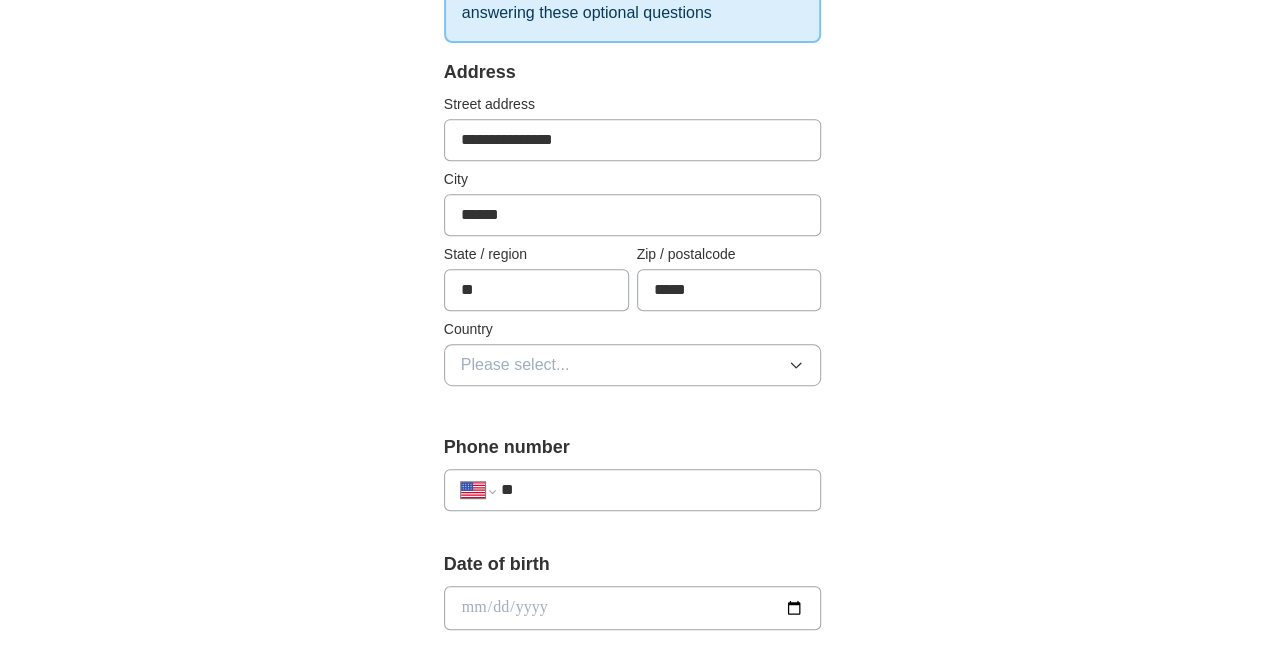 click on "Please select..." at bounding box center [515, 365] 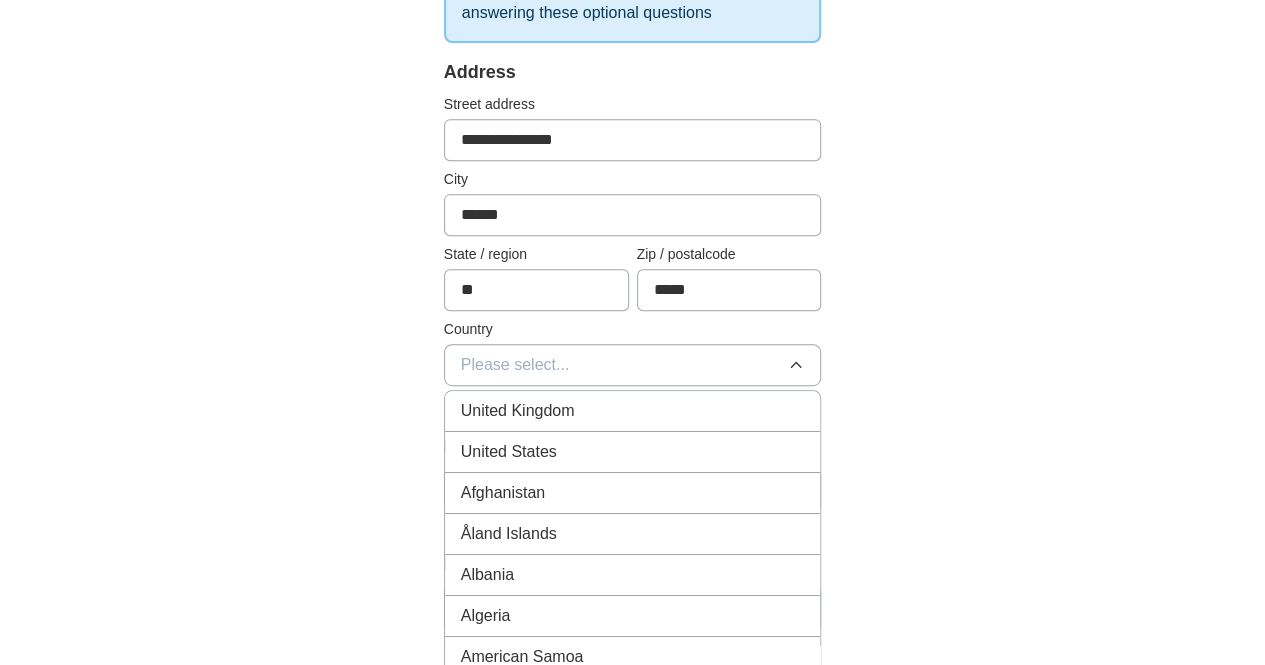 click on "United States" at bounding box center (509, 452) 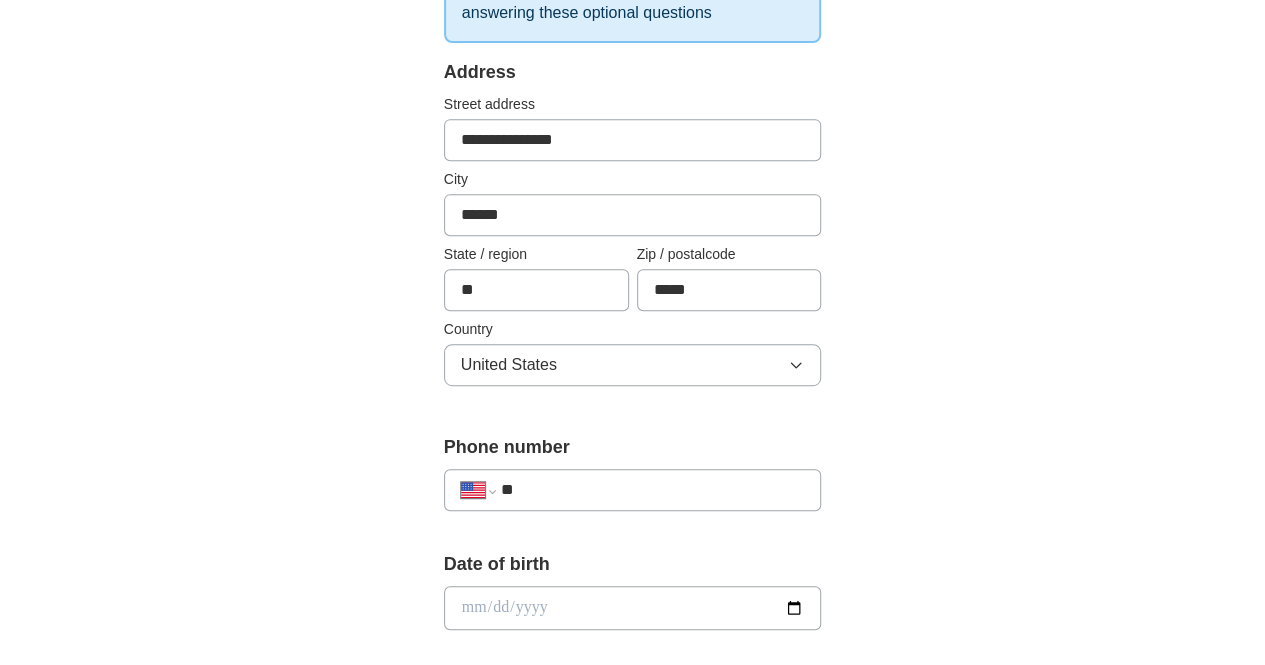 click on "**" at bounding box center (653, 490) 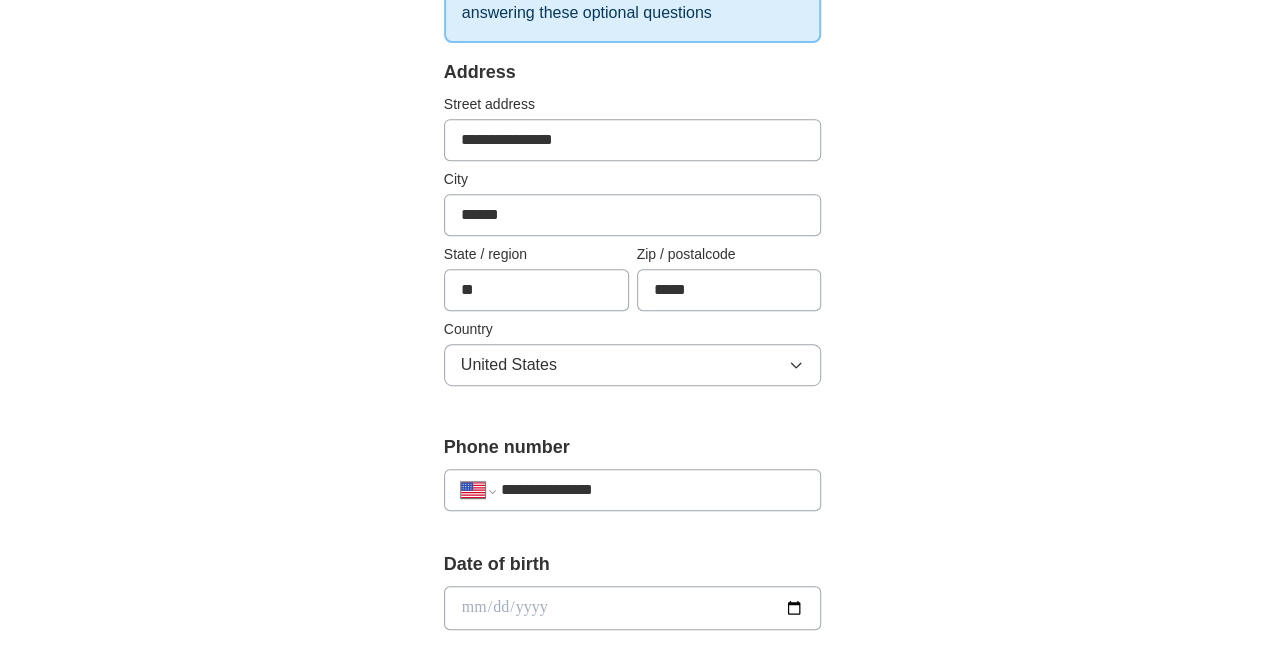 type on "**********" 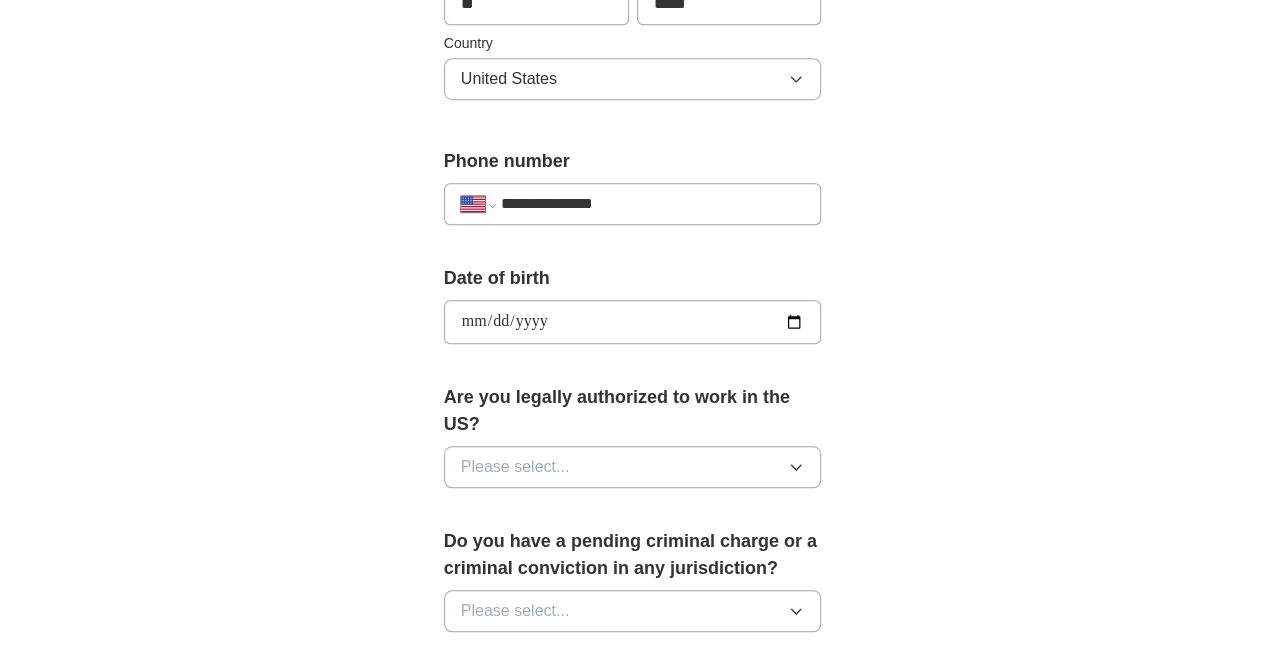 scroll, scrollTop: 700, scrollLeft: 0, axis: vertical 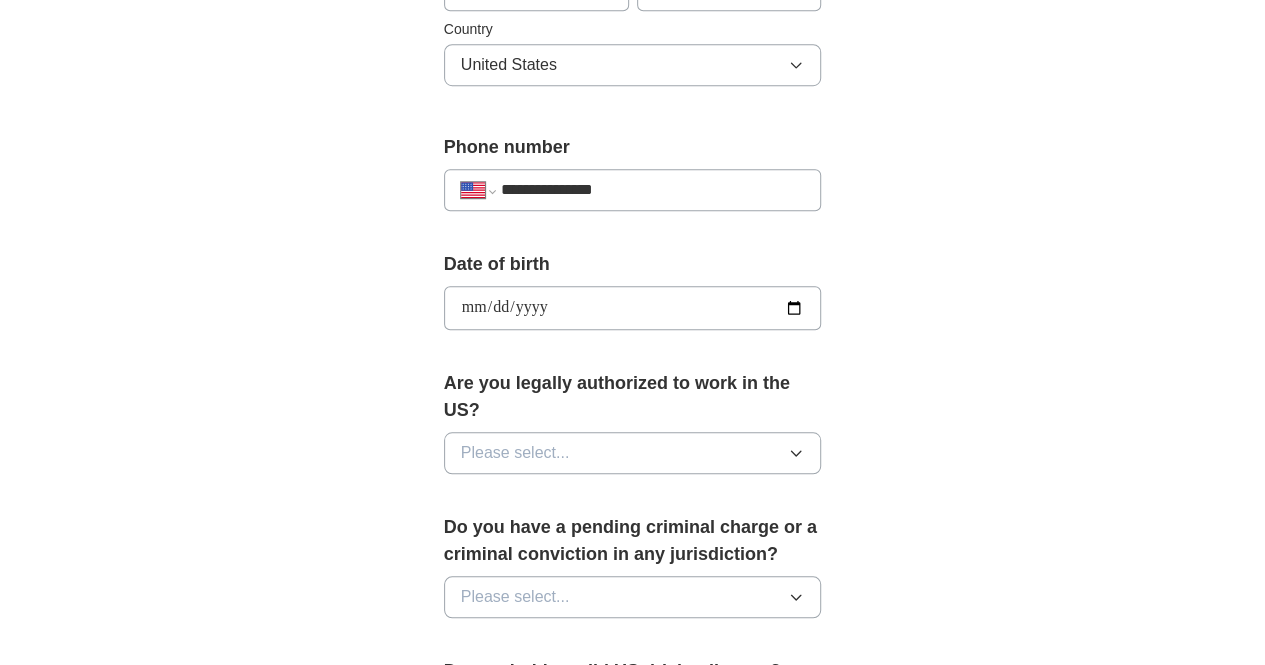 click on "Please select..." at bounding box center [515, 453] 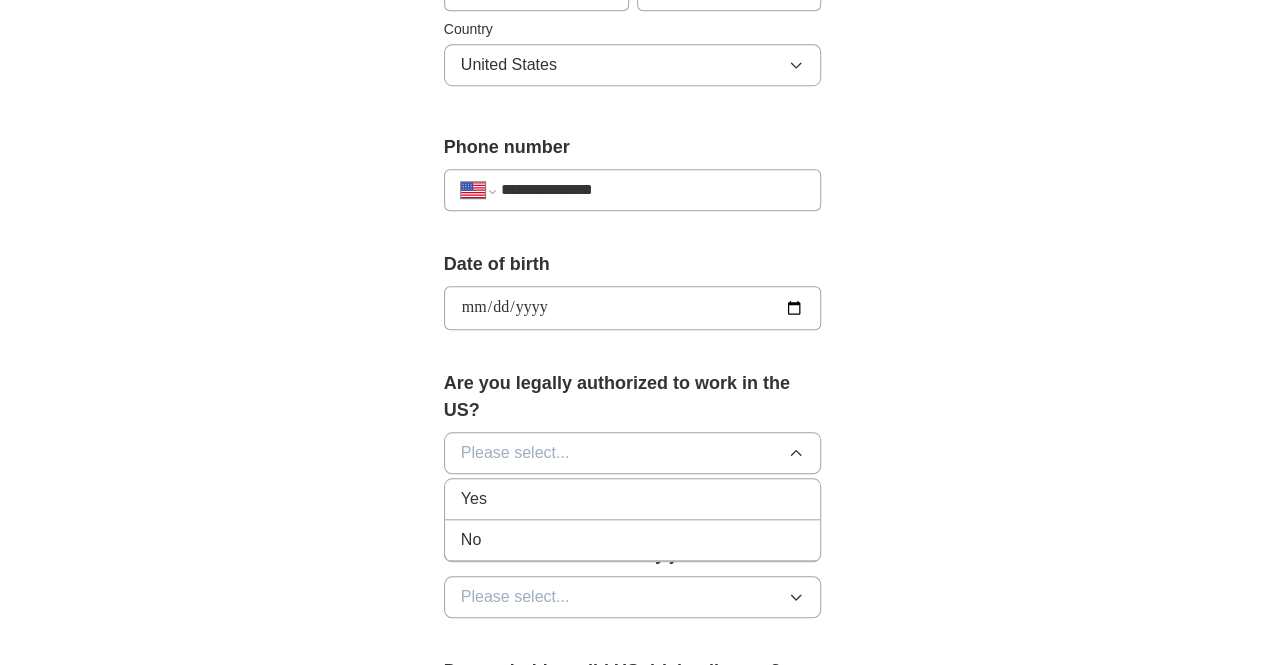 click on "Yes" at bounding box center (633, 499) 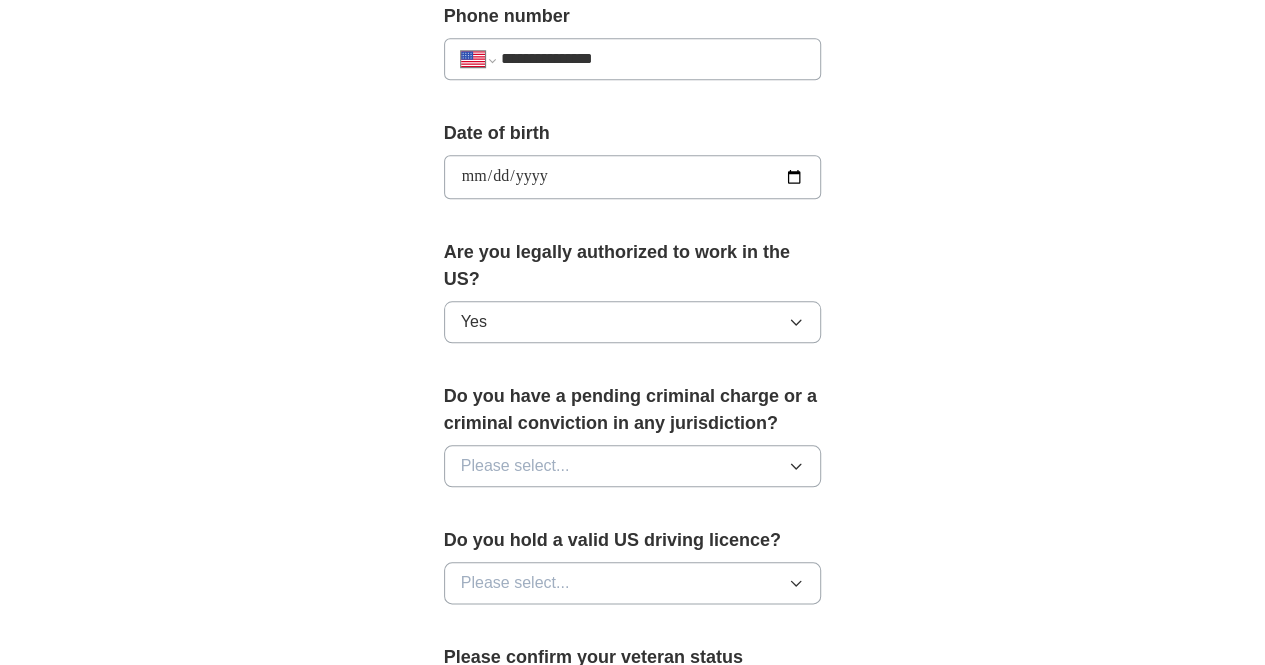 scroll, scrollTop: 900, scrollLeft: 0, axis: vertical 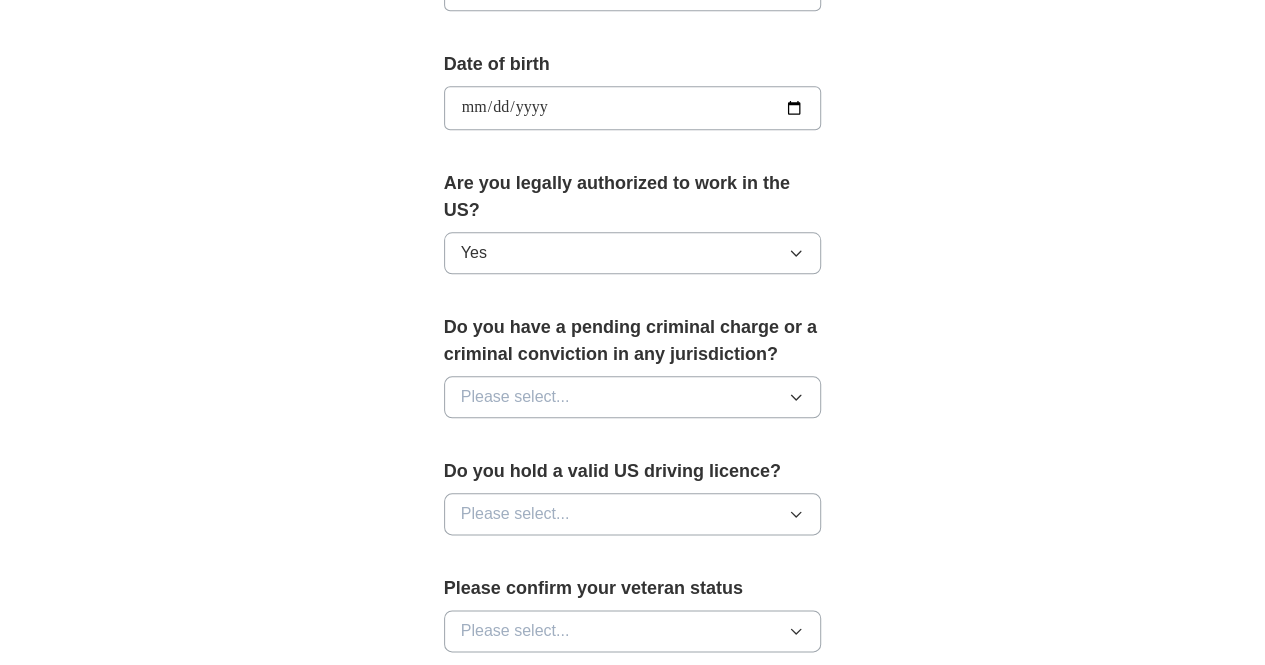click on "Please select..." at bounding box center [515, 397] 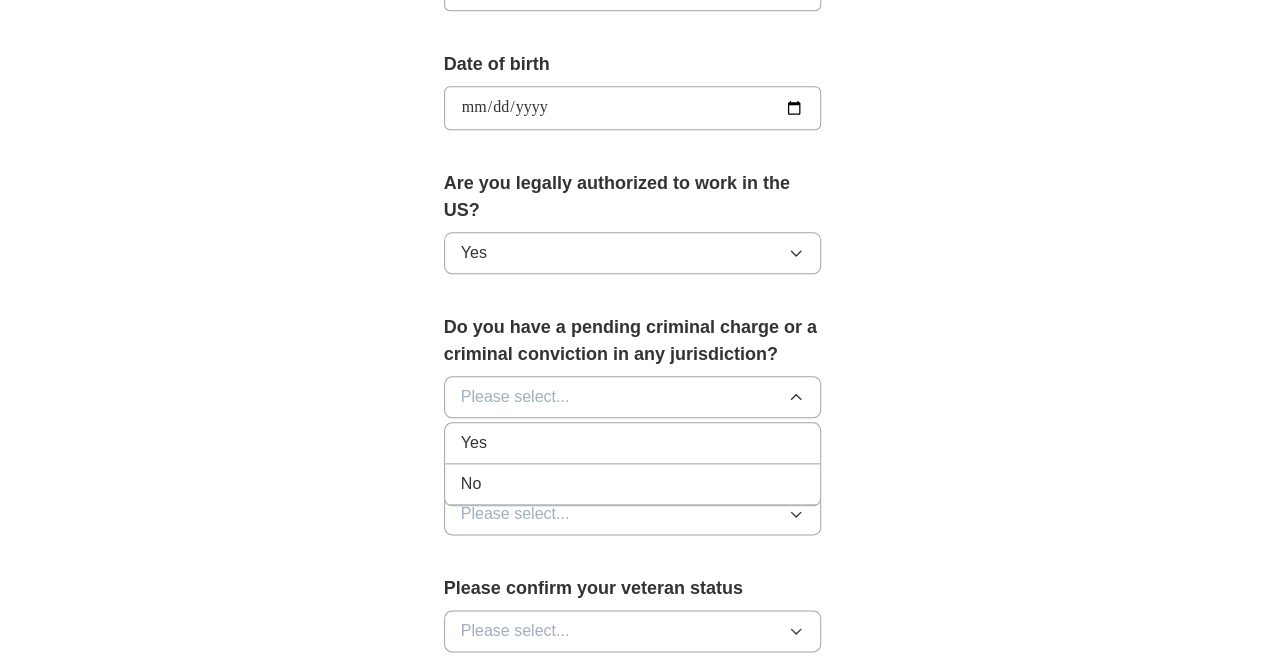 click on "No" at bounding box center (633, 484) 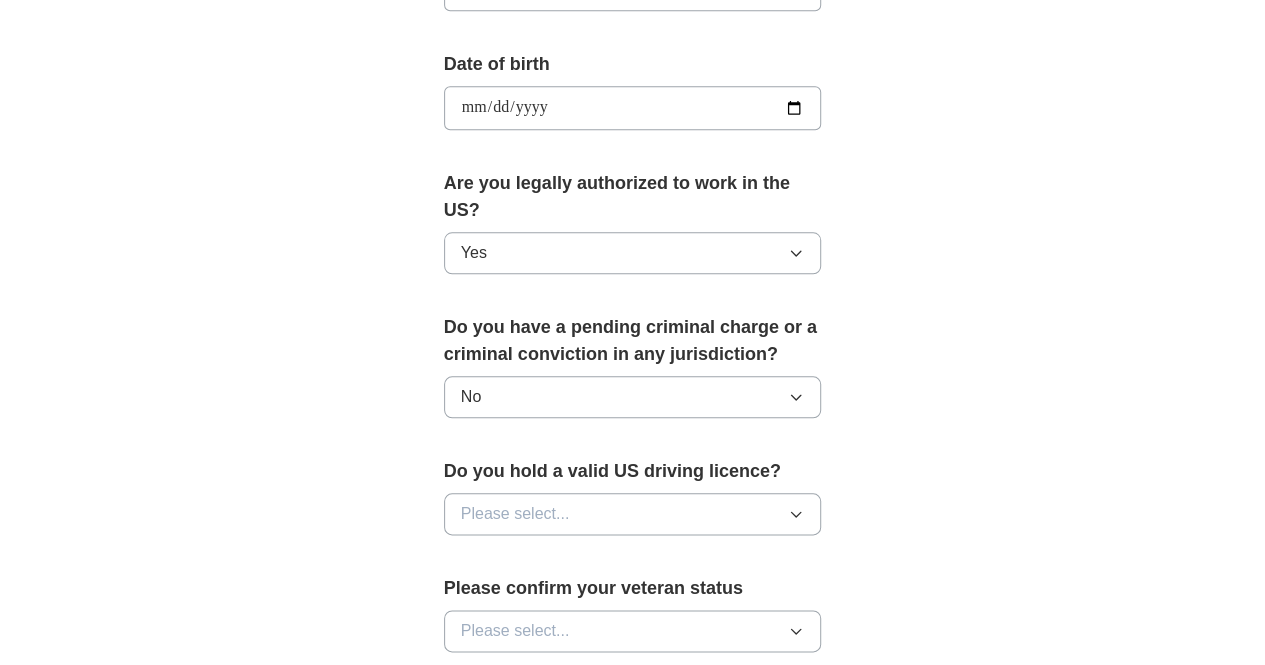 click on "Do you hold a valid US driving licence? Please select..." at bounding box center [633, 504] 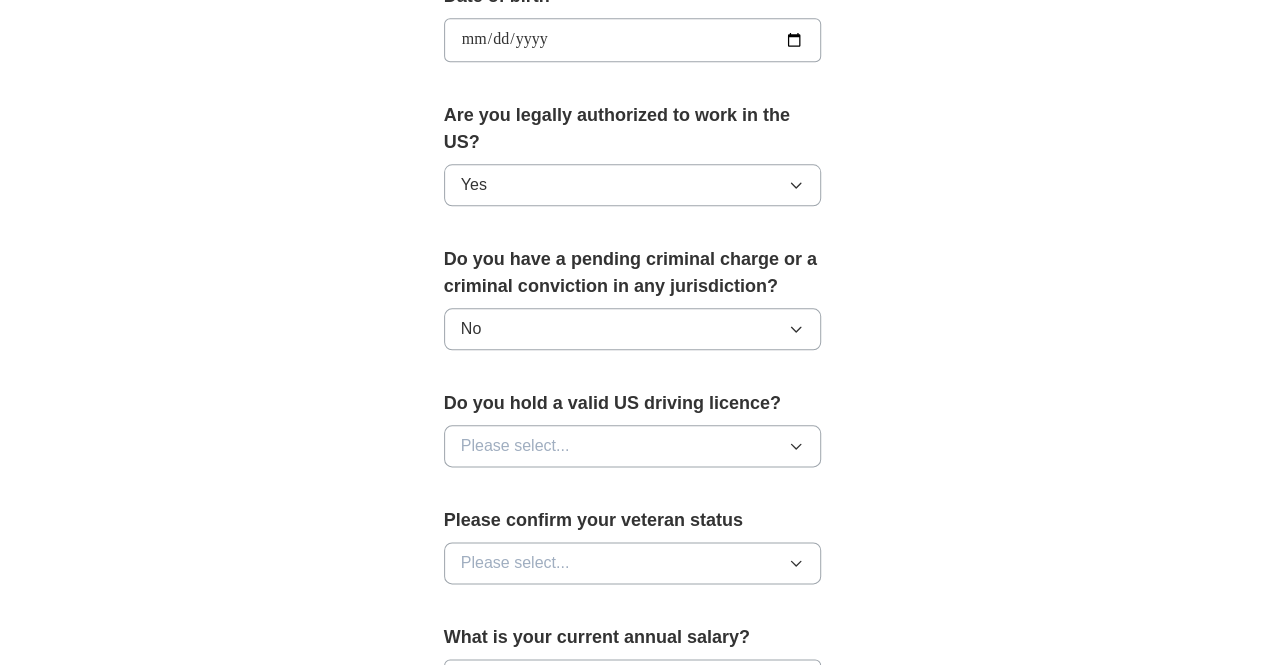 scroll, scrollTop: 1000, scrollLeft: 0, axis: vertical 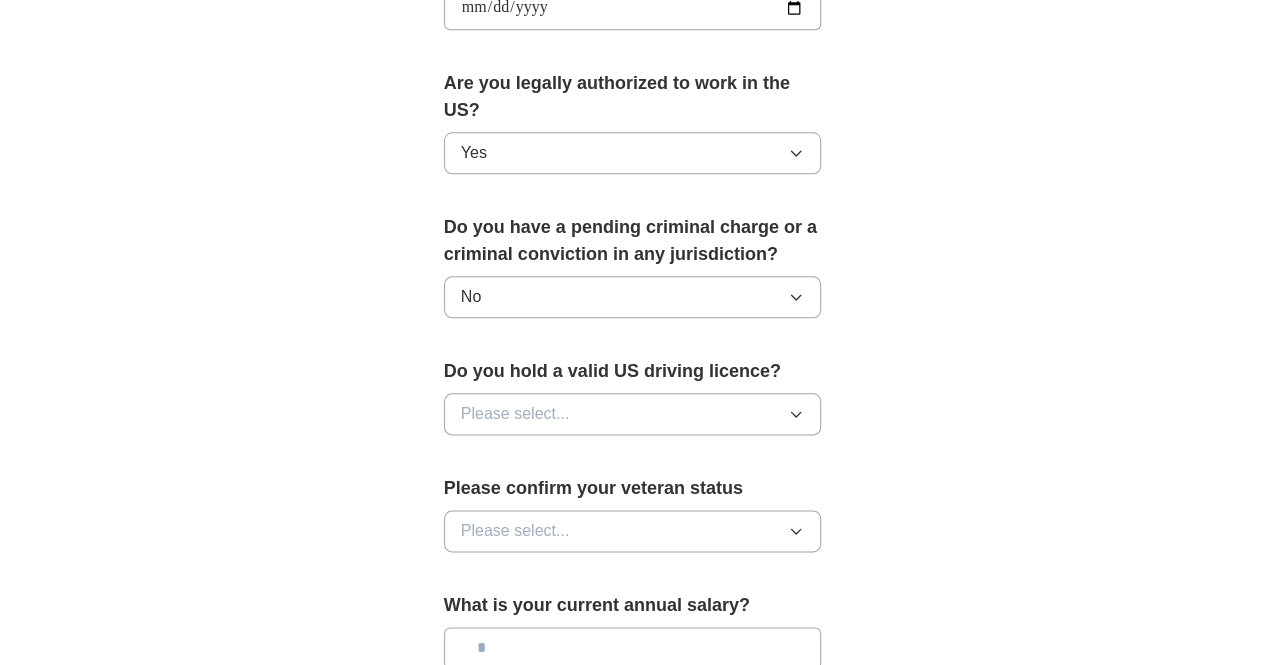 click on "Please select..." at bounding box center [515, 414] 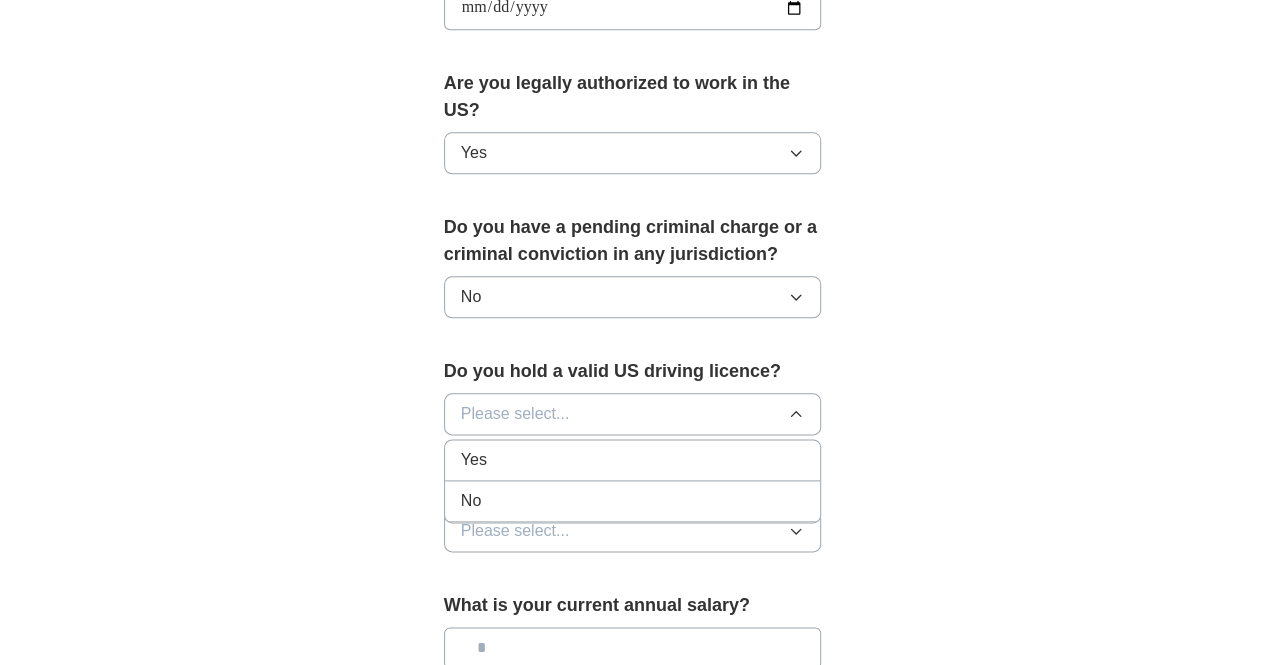 click on "Yes" at bounding box center (633, 460) 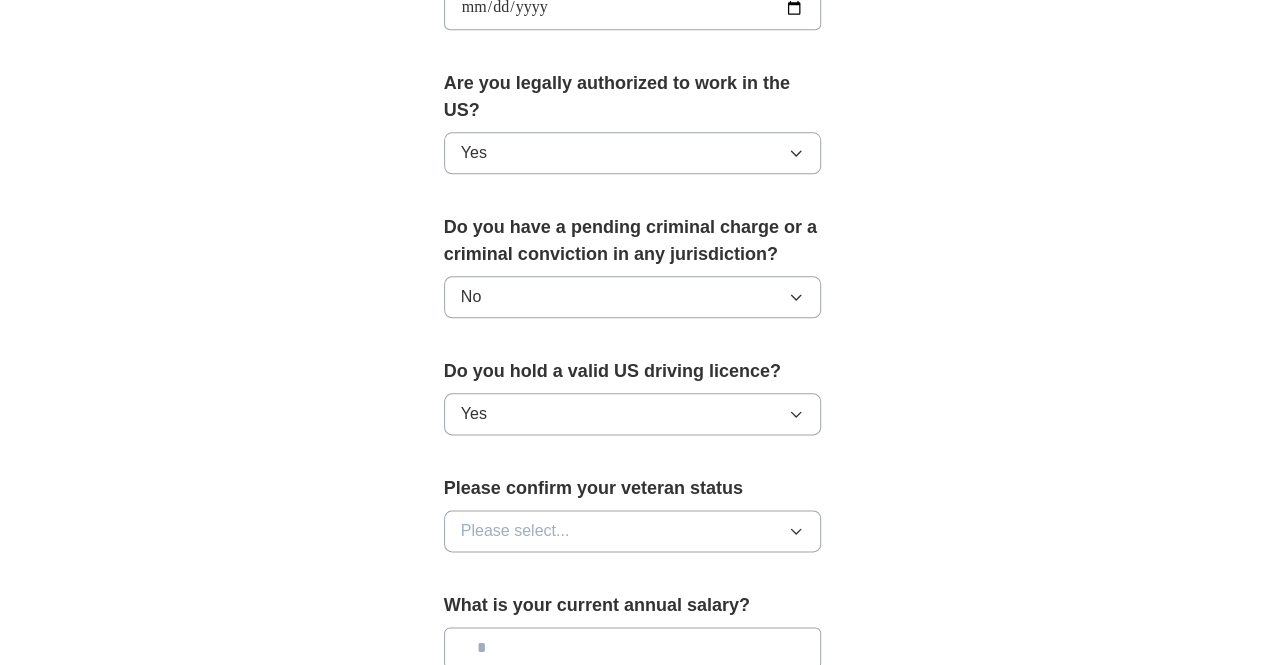 click on "Please select..." at bounding box center [515, 531] 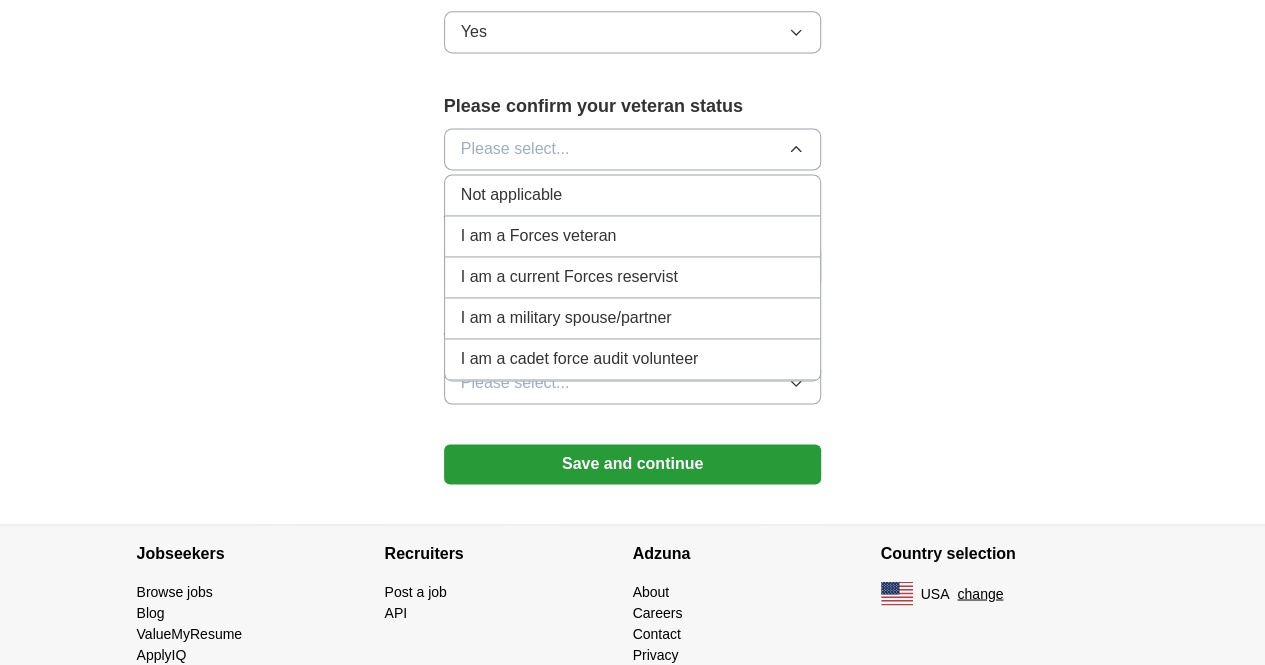 scroll, scrollTop: 1400, scrollLeft: 0, axis: vertical 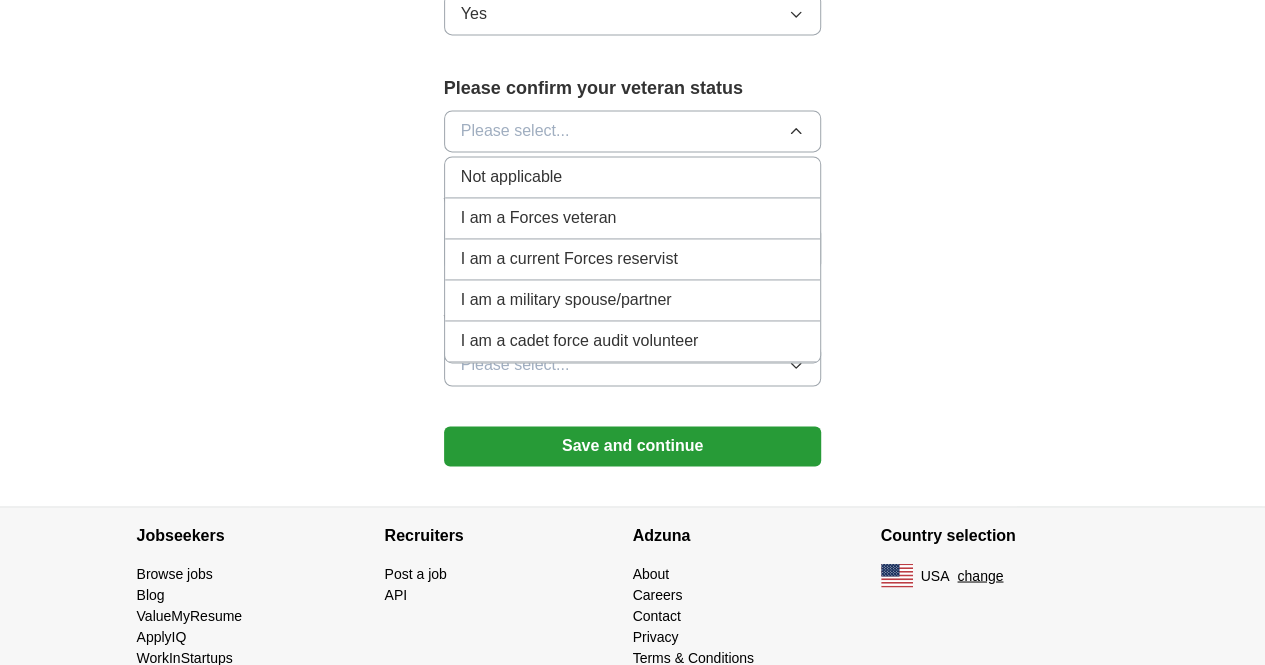 click on "Not applicable" at bounding box center (511, 177) 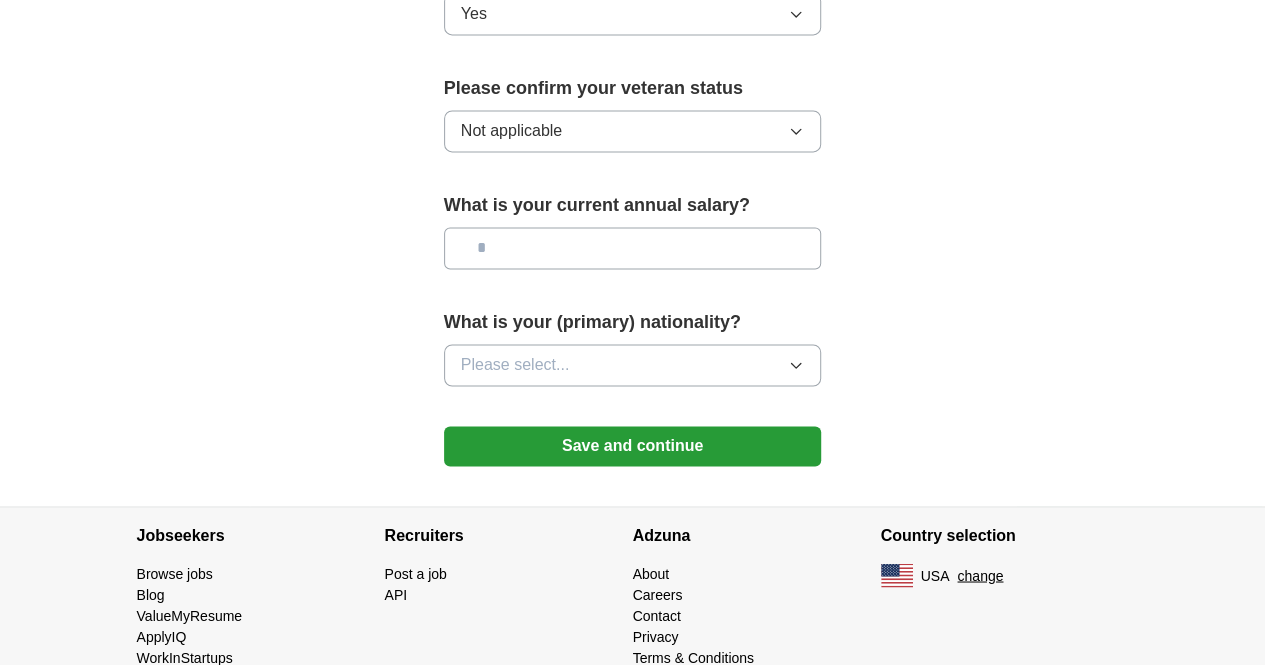 click at bounding box center (633, 248) 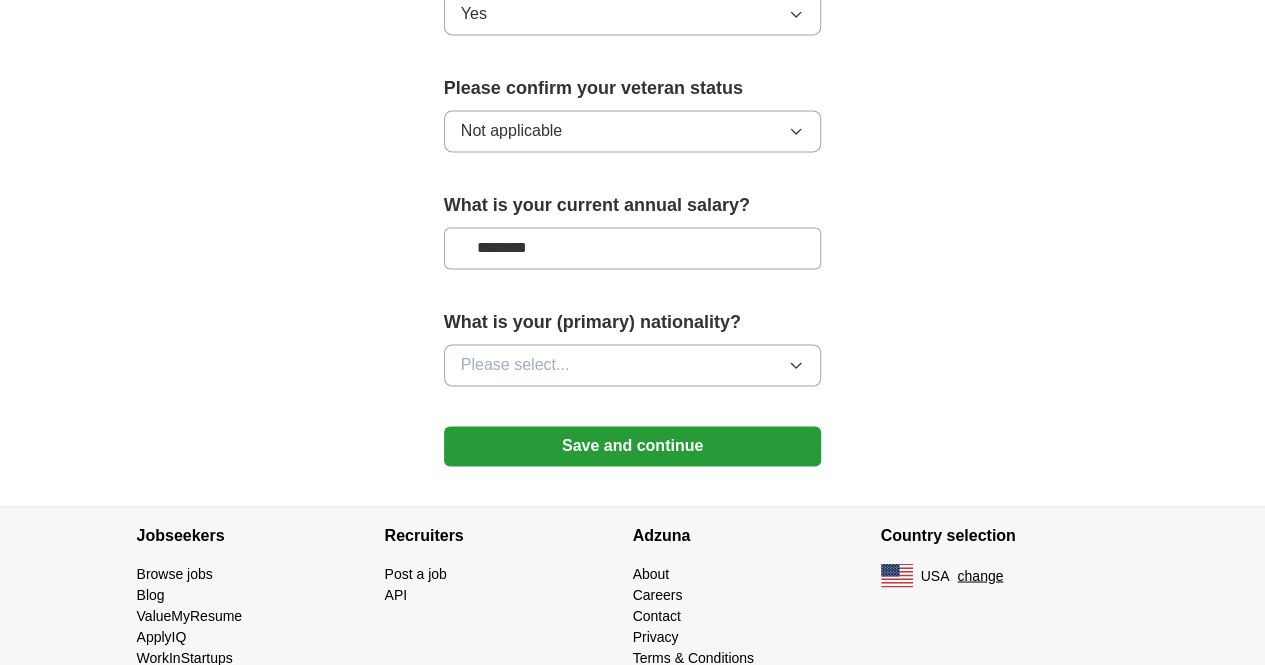 type on "********" 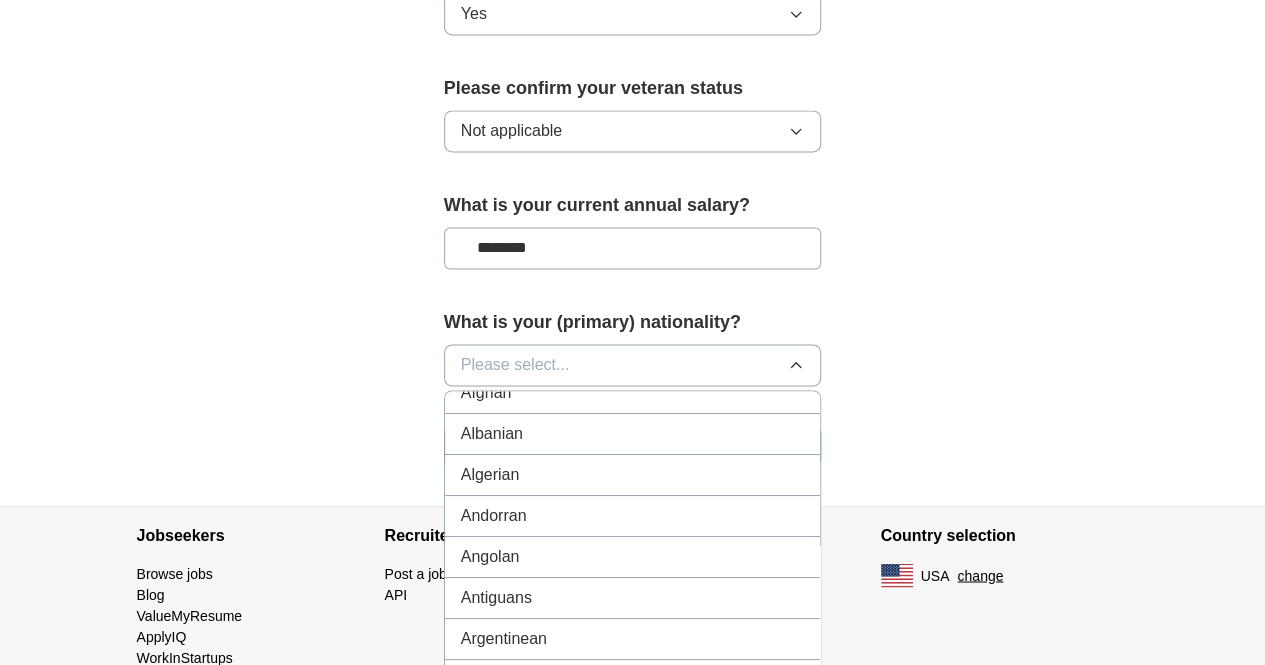 scroll, scrollTop: 400, scrollLeft: 0, axis: vertical 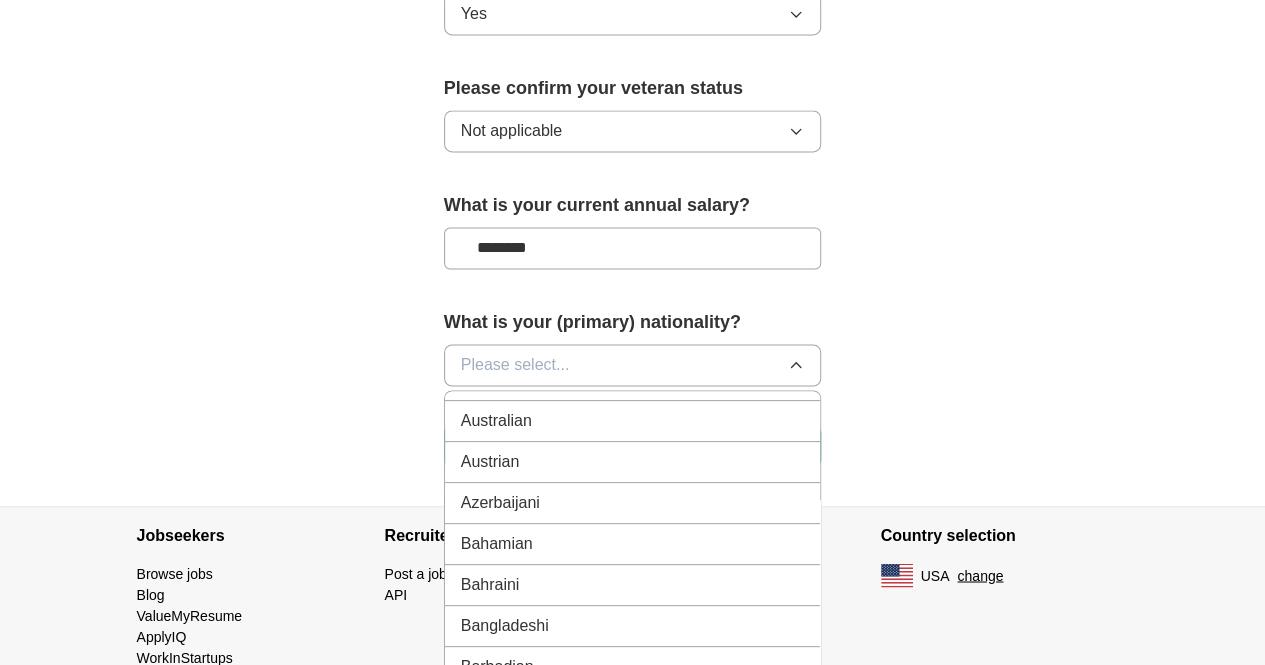 type 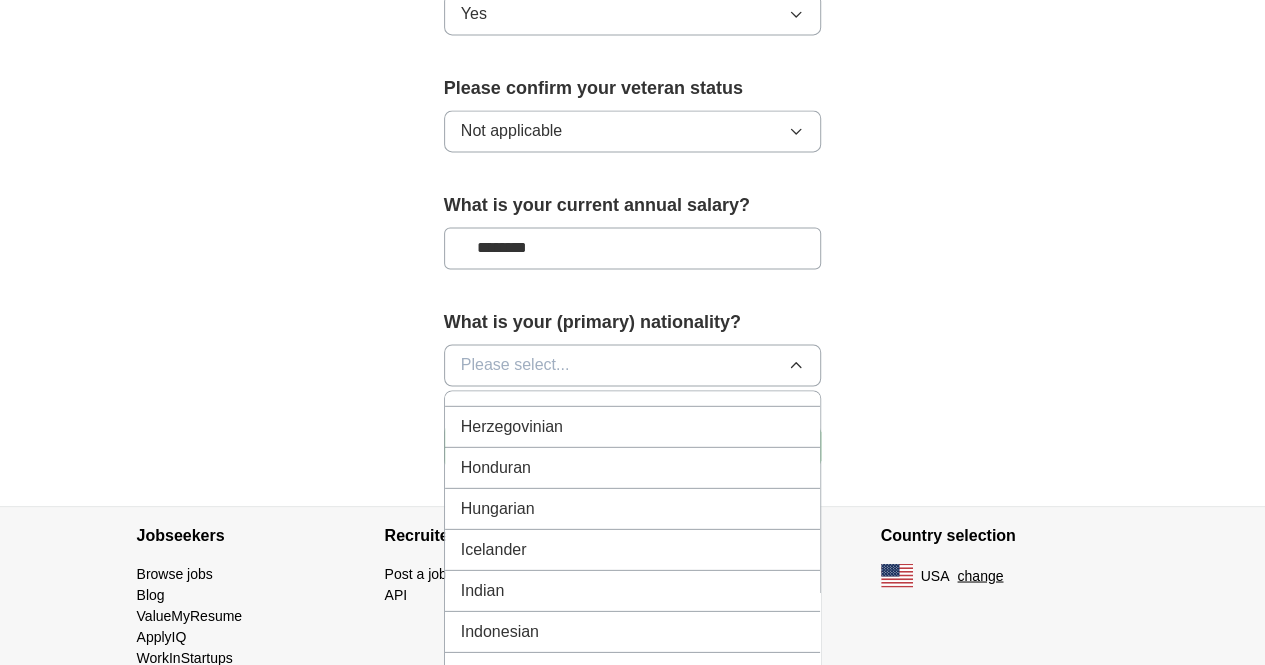 scroll, scrollTop: 3100, scrollLeft: 0, axis: vertical 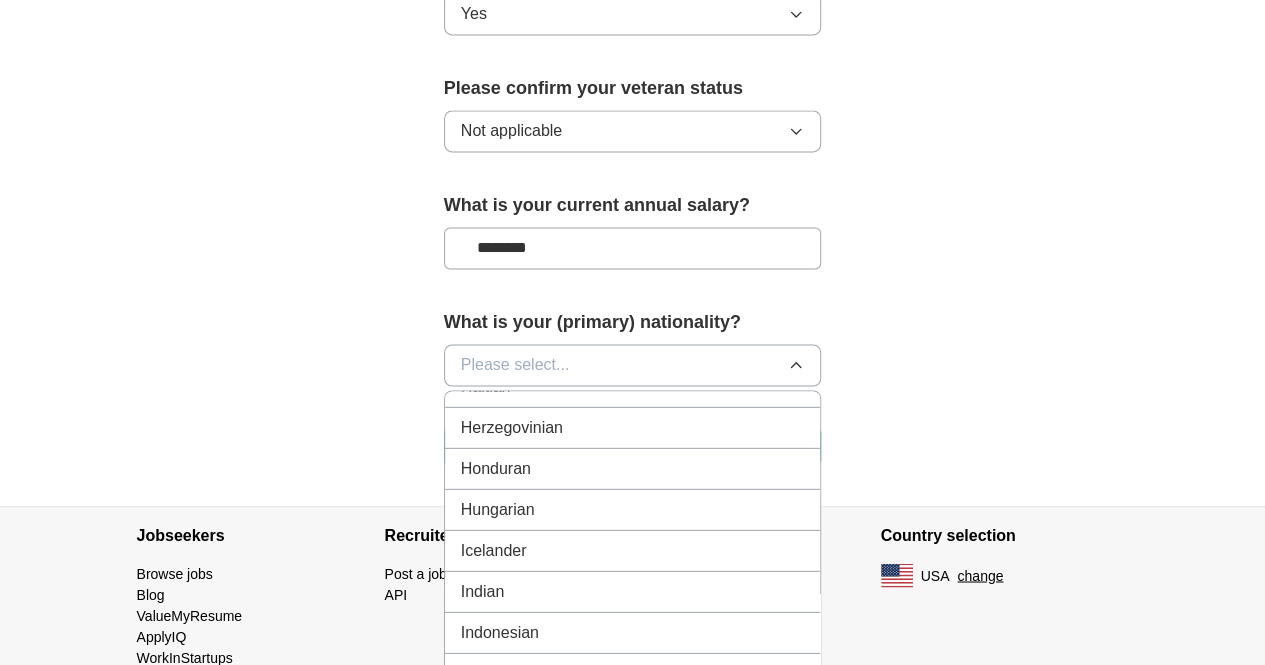 click on "Indian" at bounding box center [633, 591] 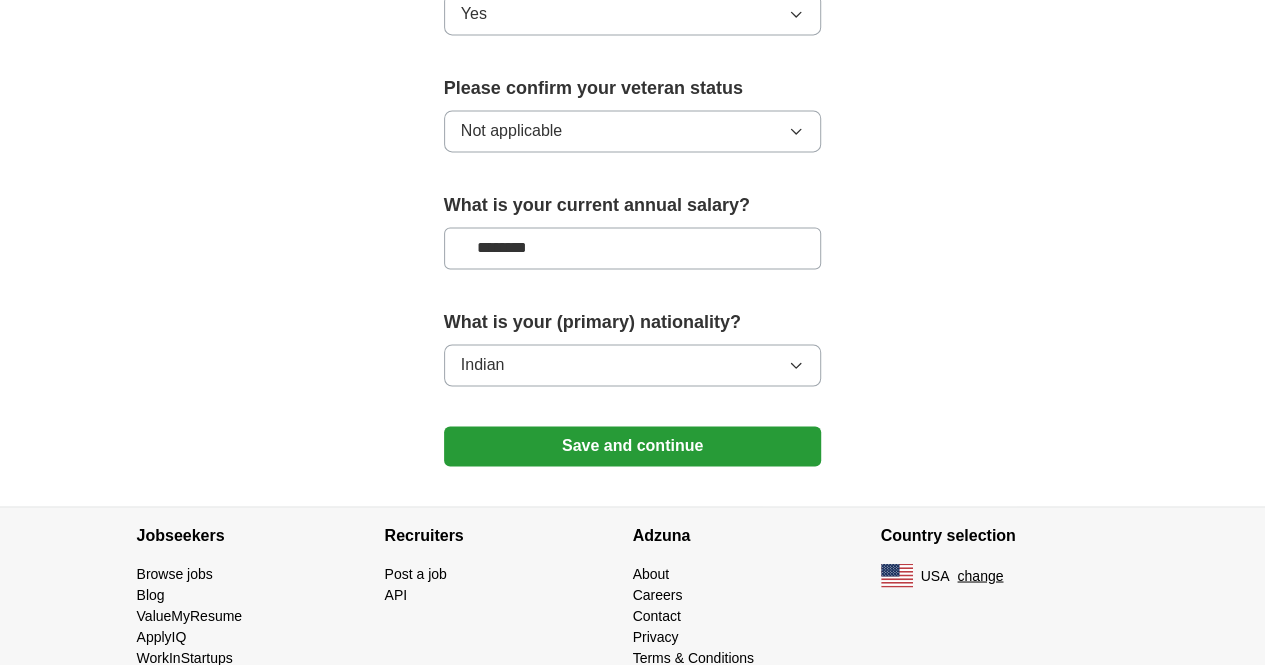 click on "Save and continue" at bounding box center [633, 446] 